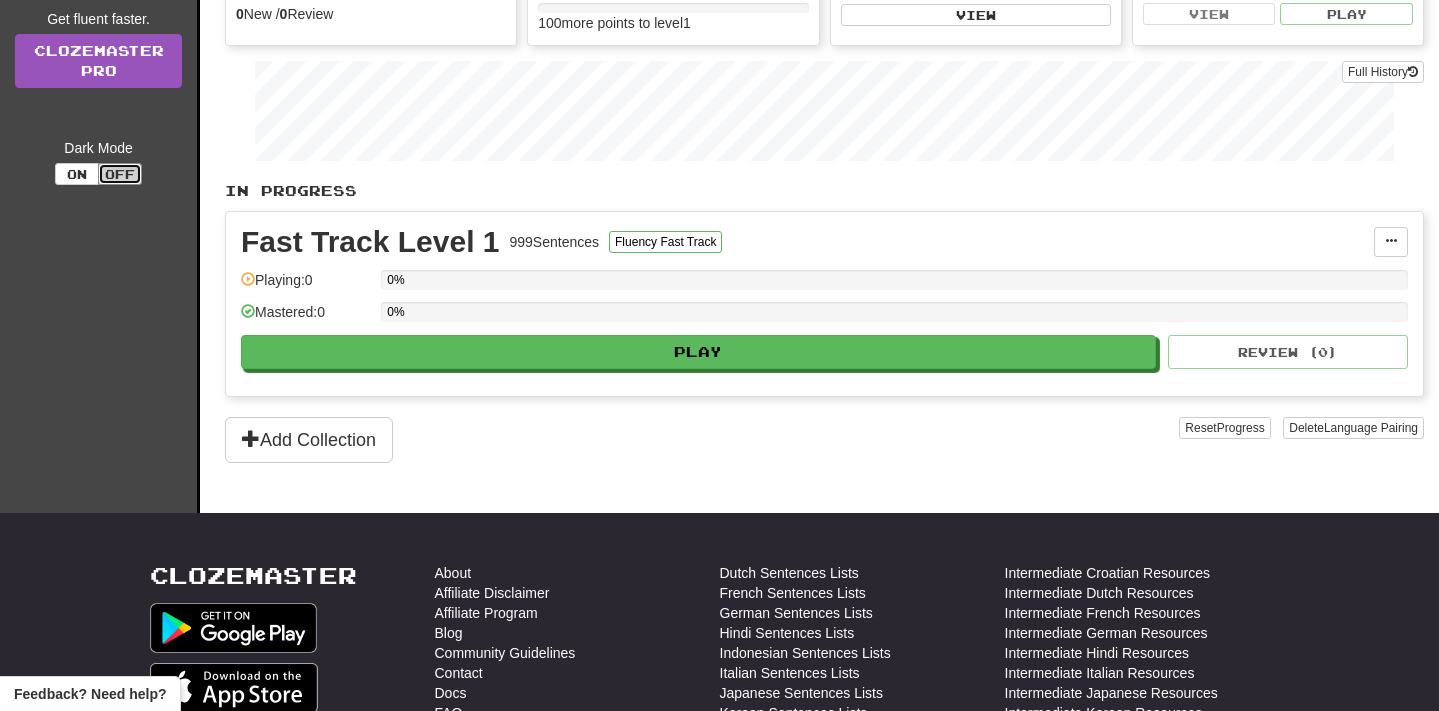 scroll, scrollTop: 281, scrollLeft: 0, axis: vertical 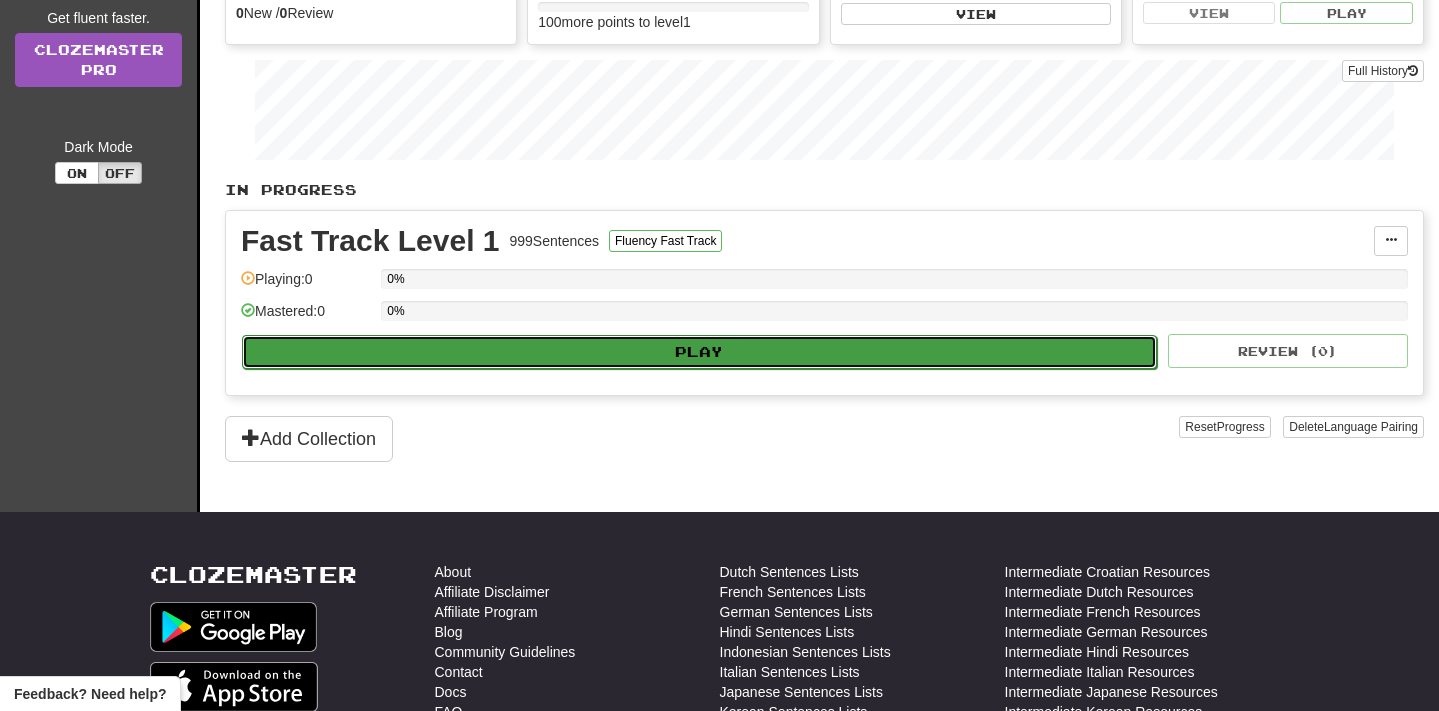 click on "Play" at bounding box center [699, 352] 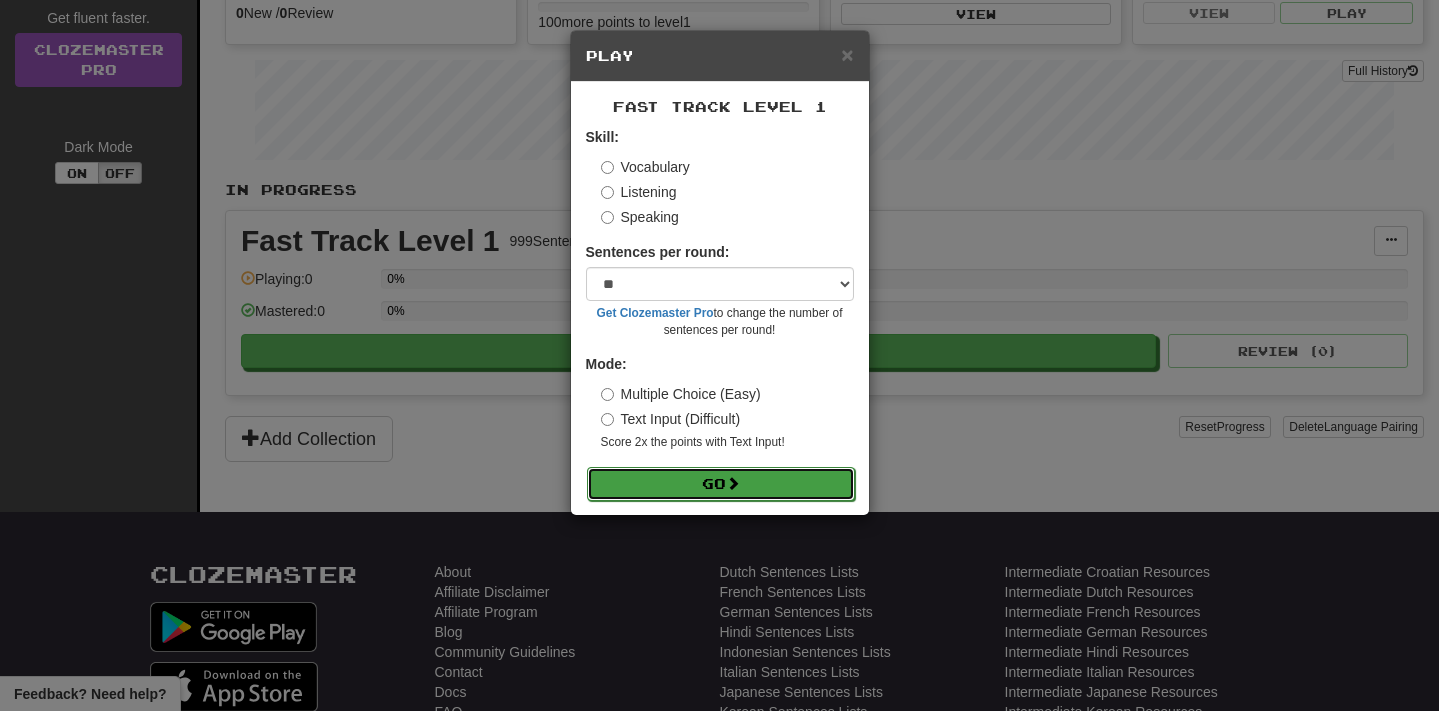 click on "Go" at bounding box center [721, 484] 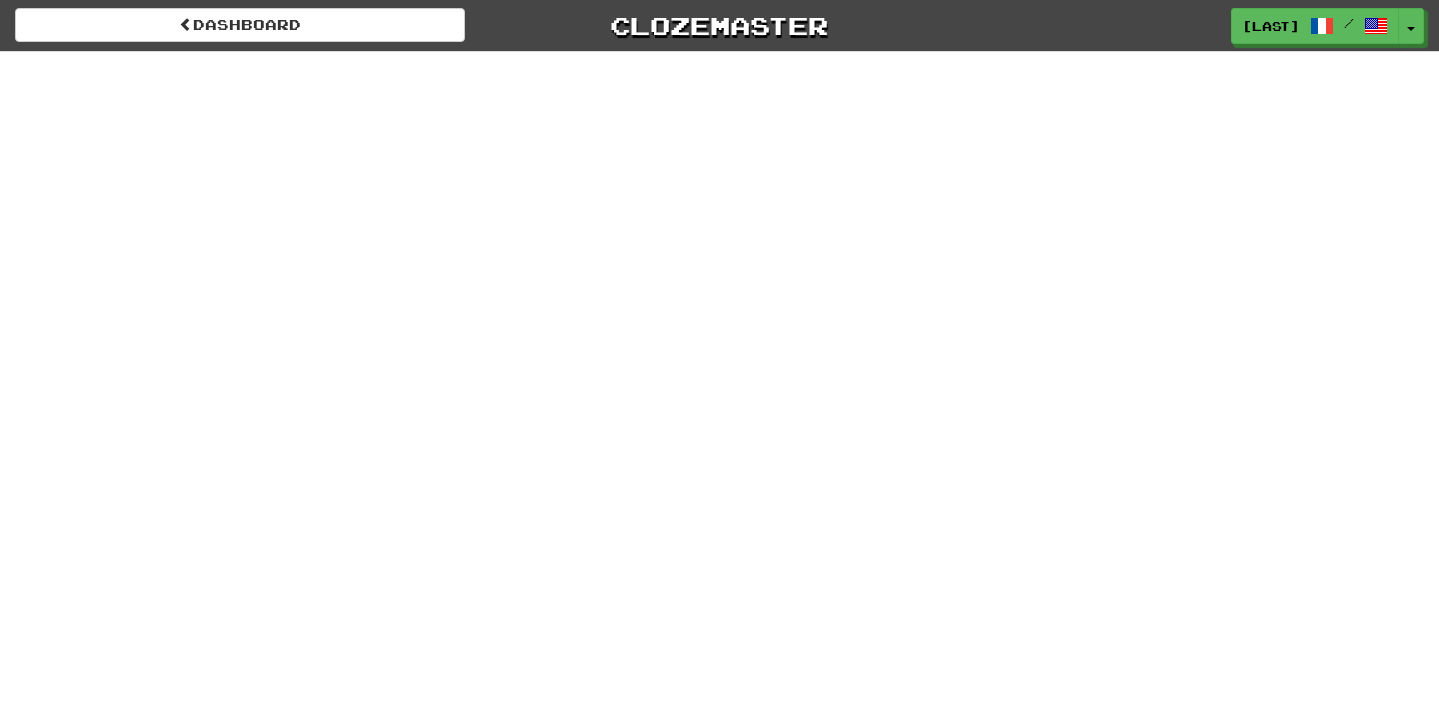 scroll, scrollTop: 0, scrollLeft: 0, axis: both 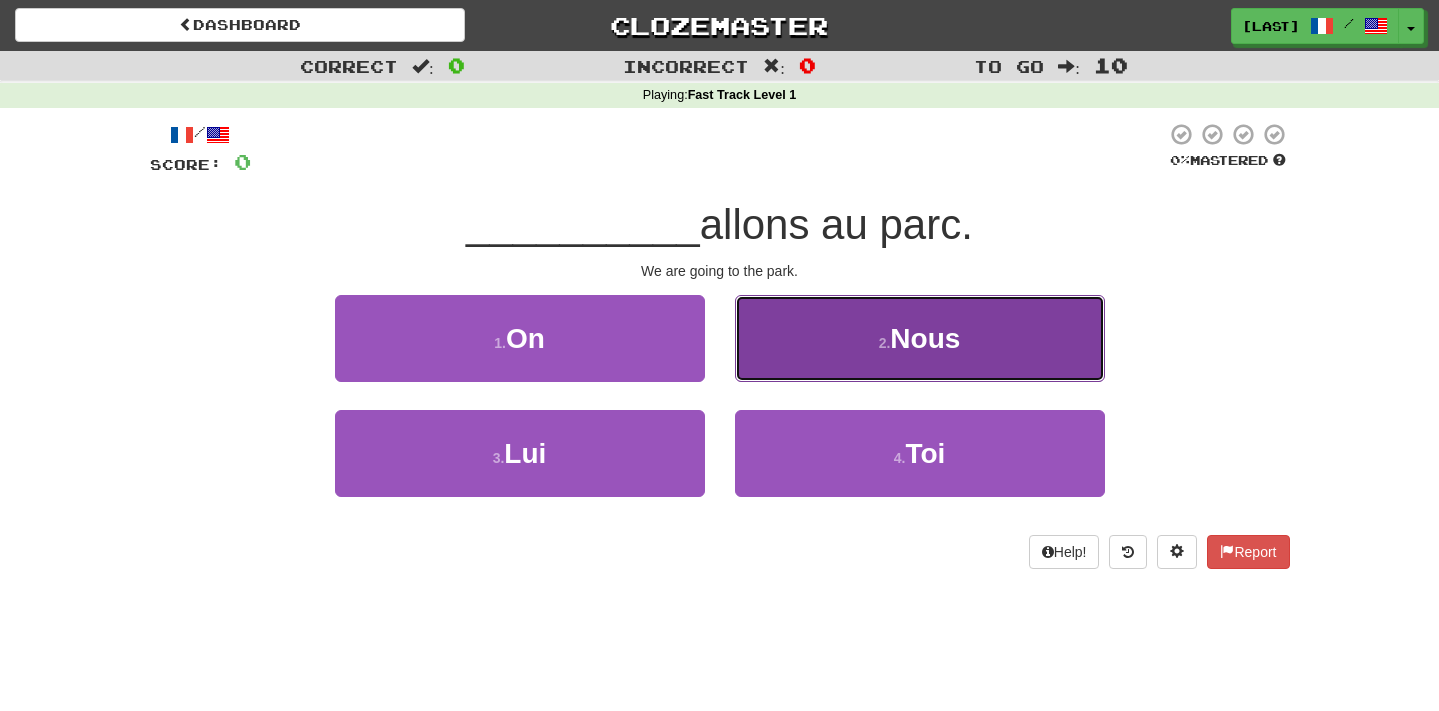 click on "2 .  Nous" at bounding box center [920, 338] 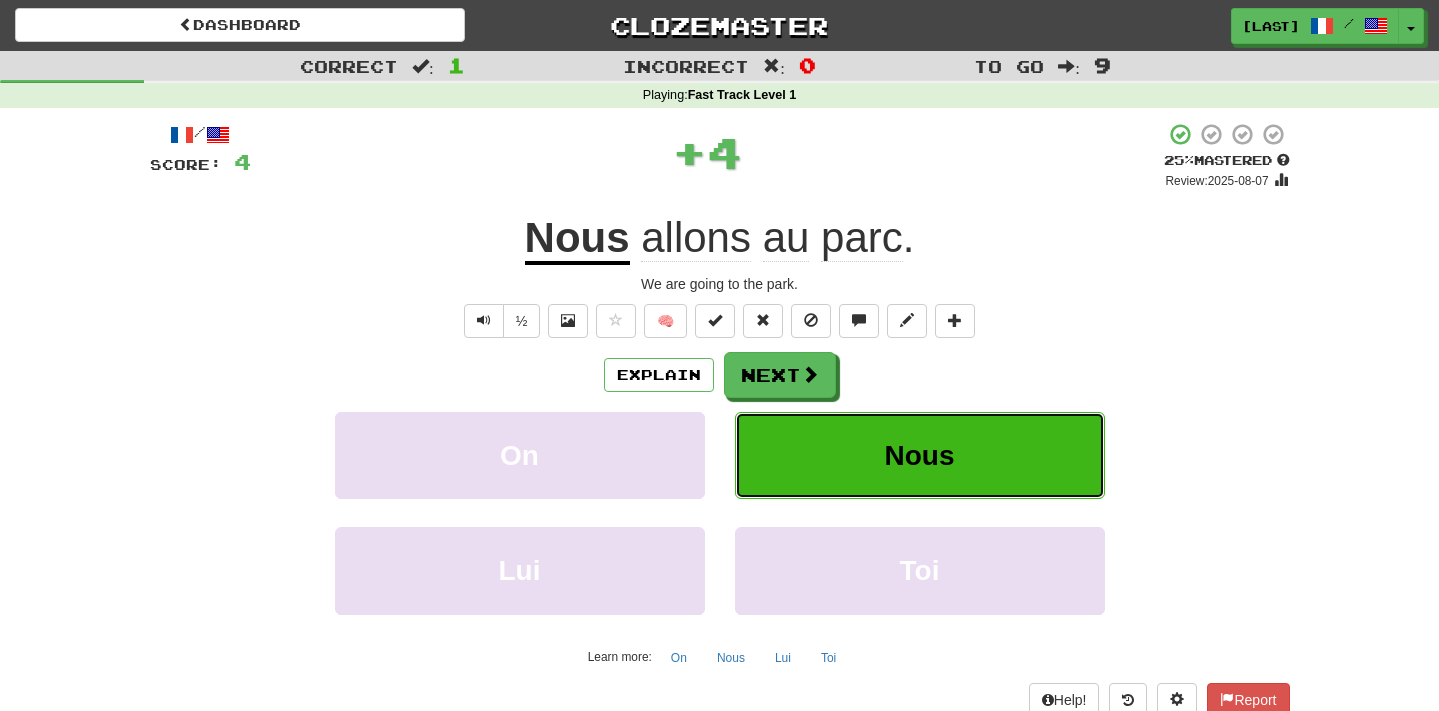 click on "Nous" at bounding box center (920, 455) 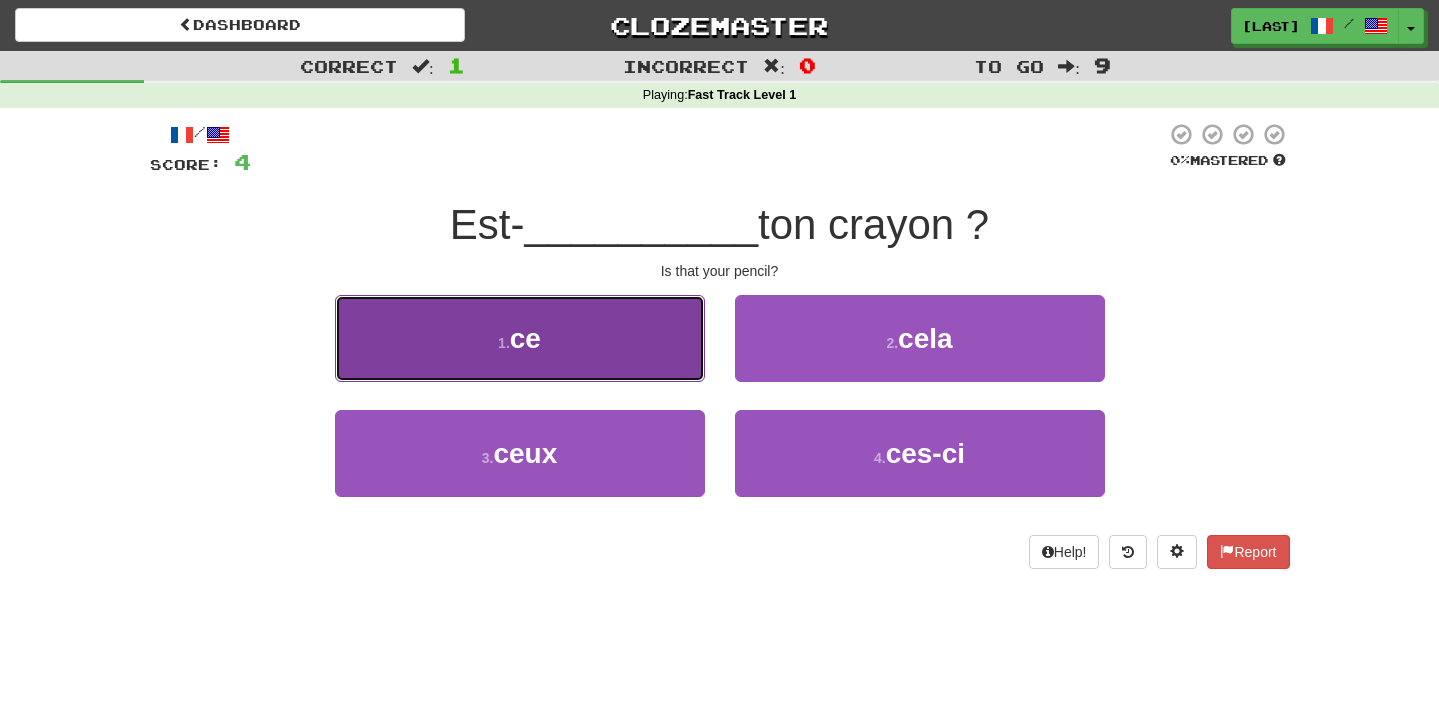 click on "1 .  ce" at bounding box center [520, 338] 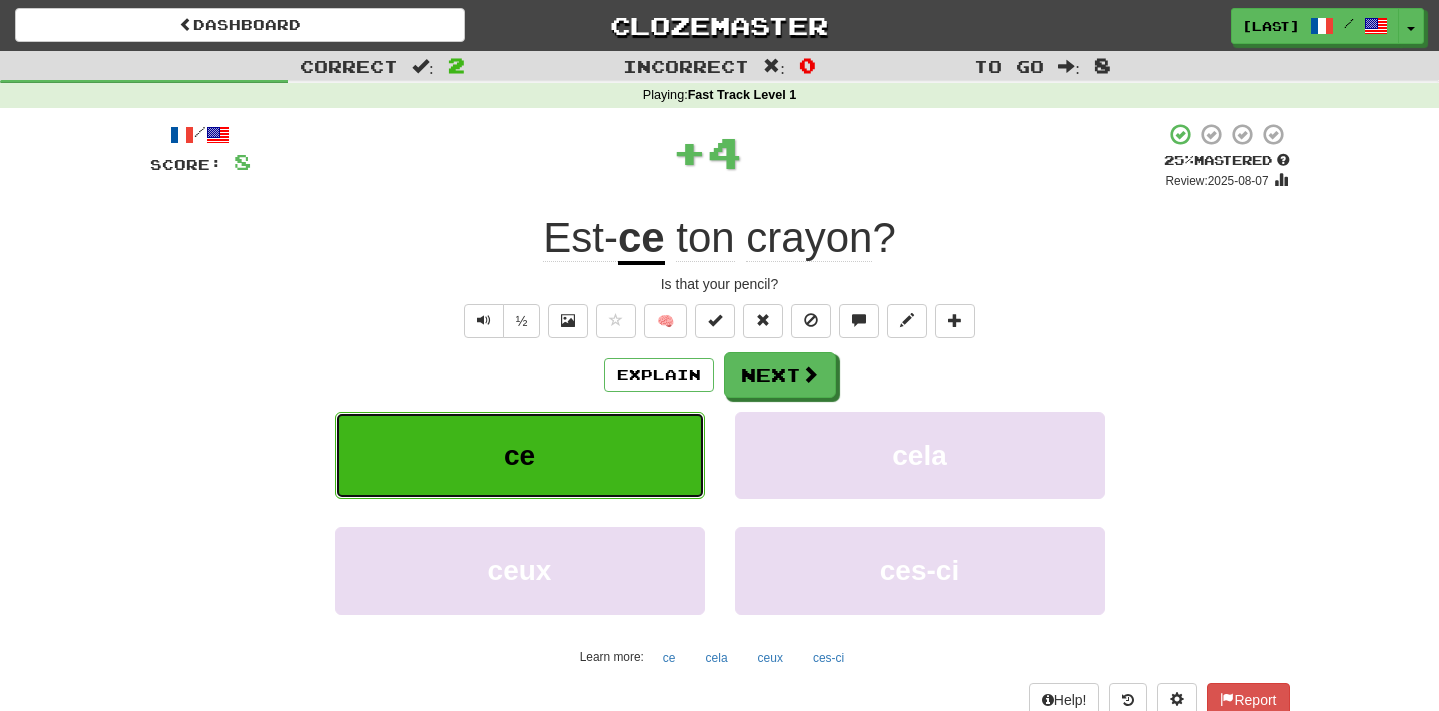 click on "ce" at bounding box center (520, 455) 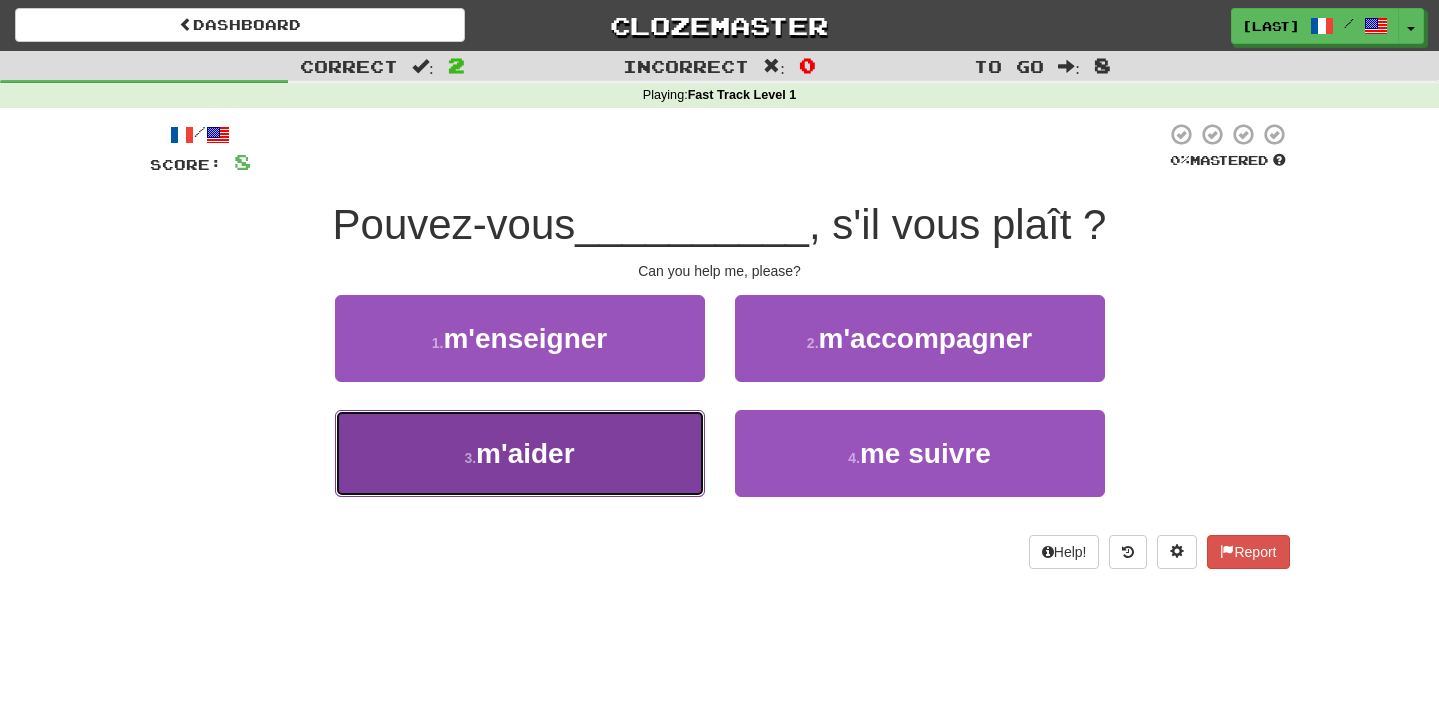 click on "m'aider" at bounding box center [525, 453] 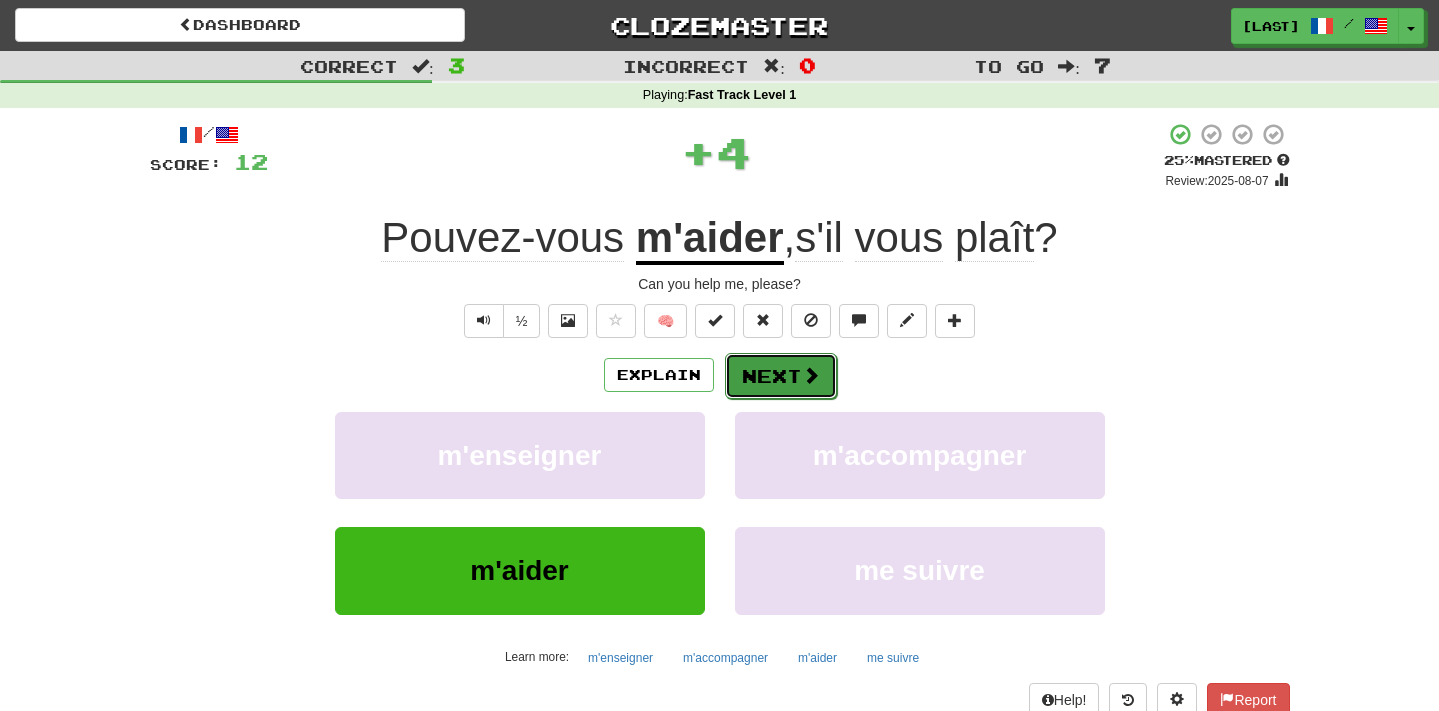 click on "Next" at bounding box center (781, 376) 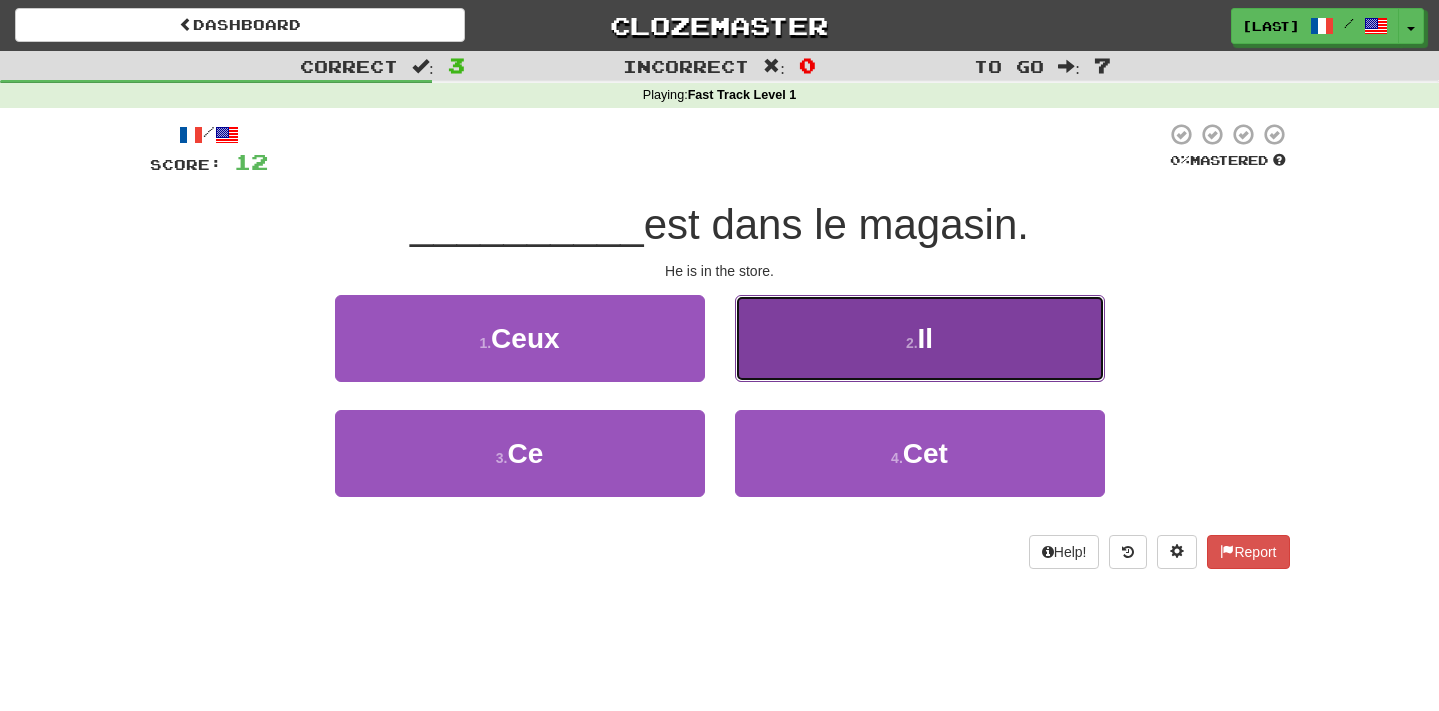 click on "2 .  Il" at bounding box center (920, 338) 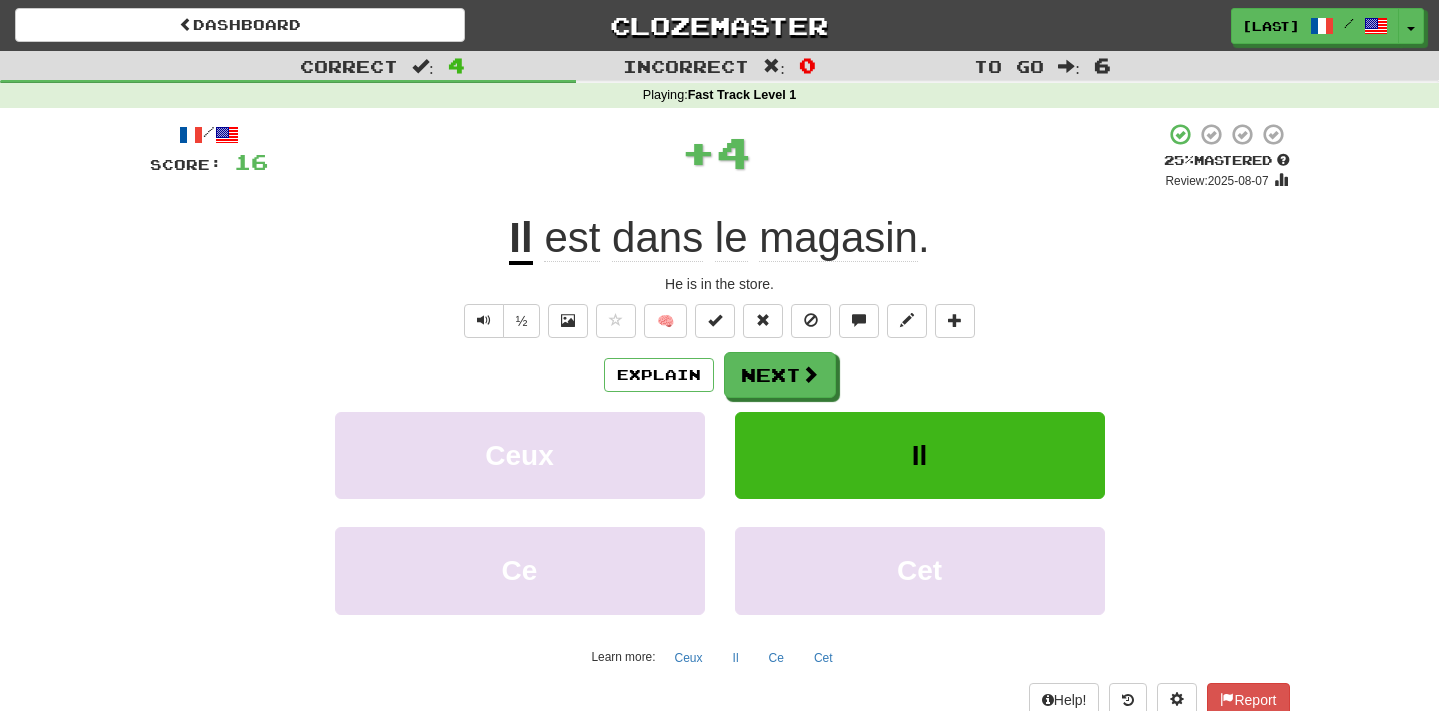 click on "Explain Next Ceux Il Ce Cet Learn more: Ceux Il Ce Cet" at bounding box center (720, 512) 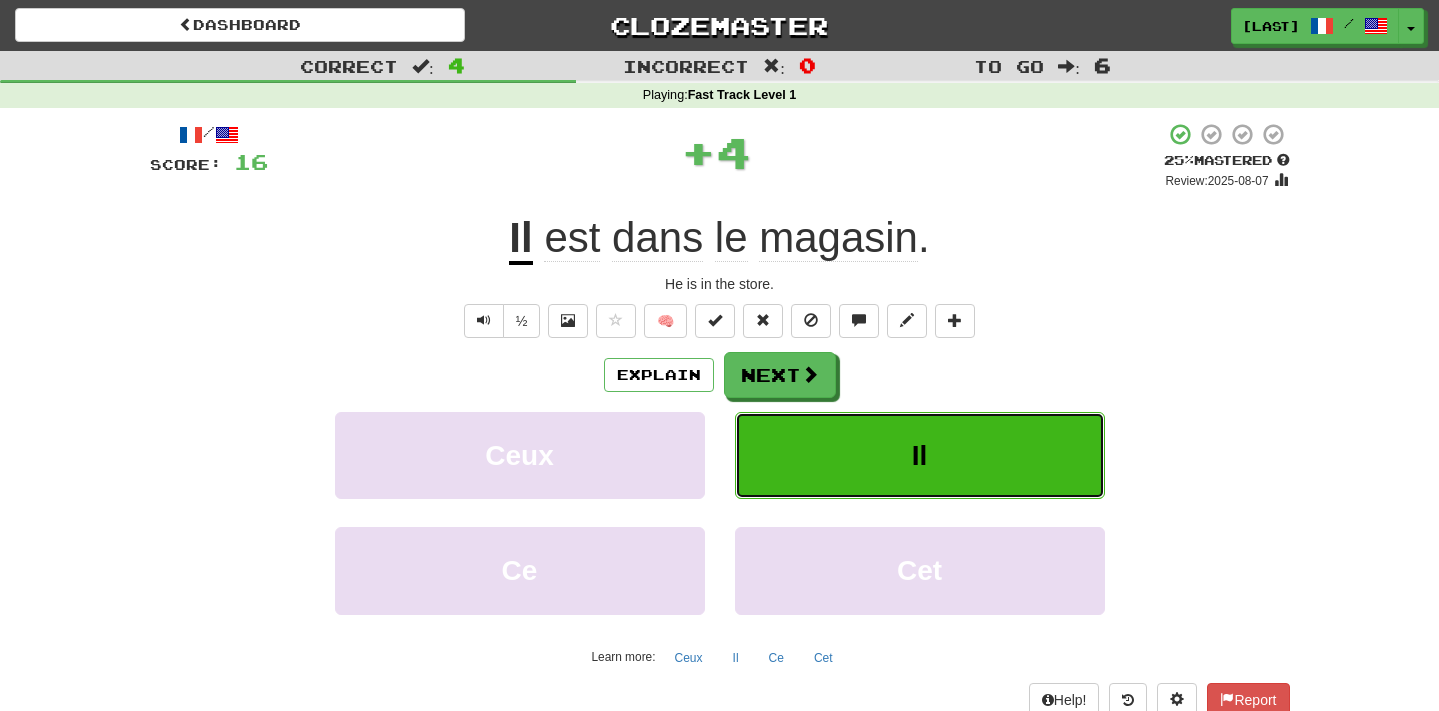 click on "Il" at bounding box center (920, 455) 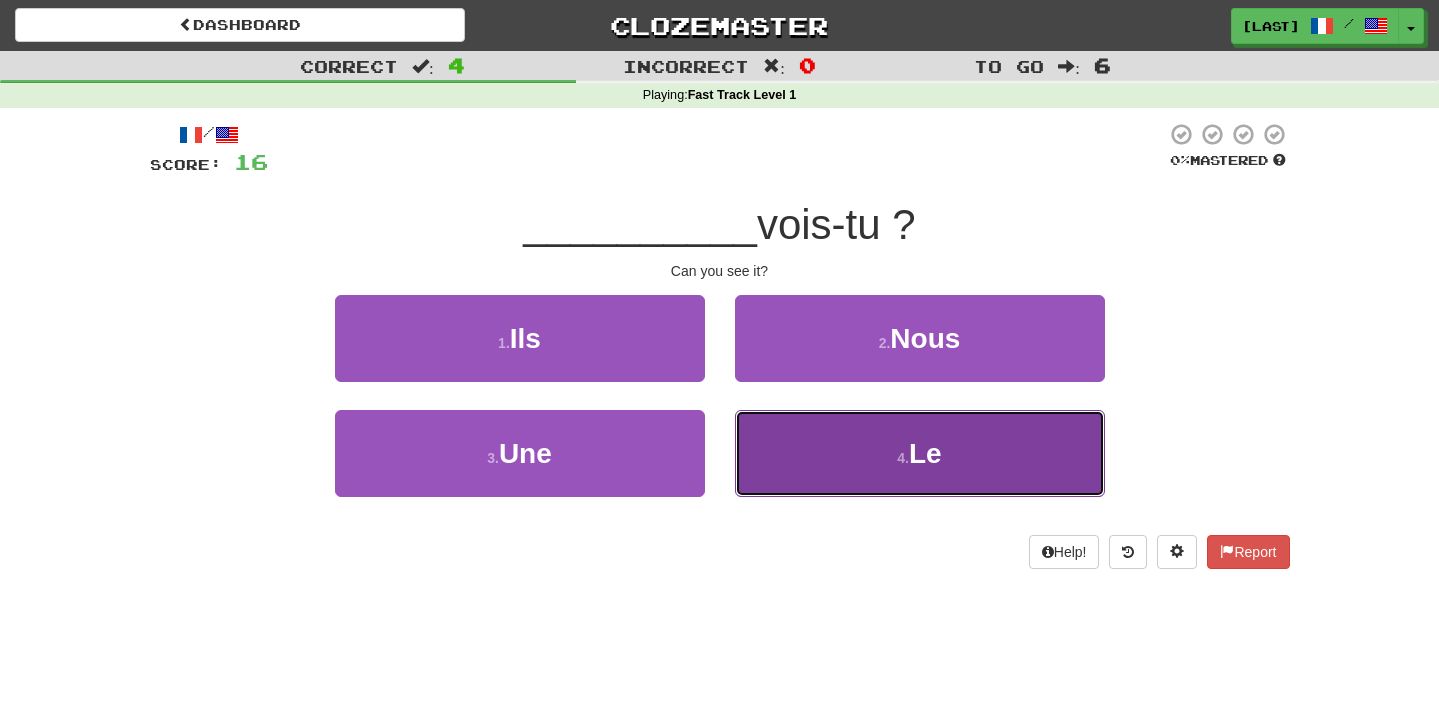 click on "[NUMBER] . Le" at bounding box center [920, 453] 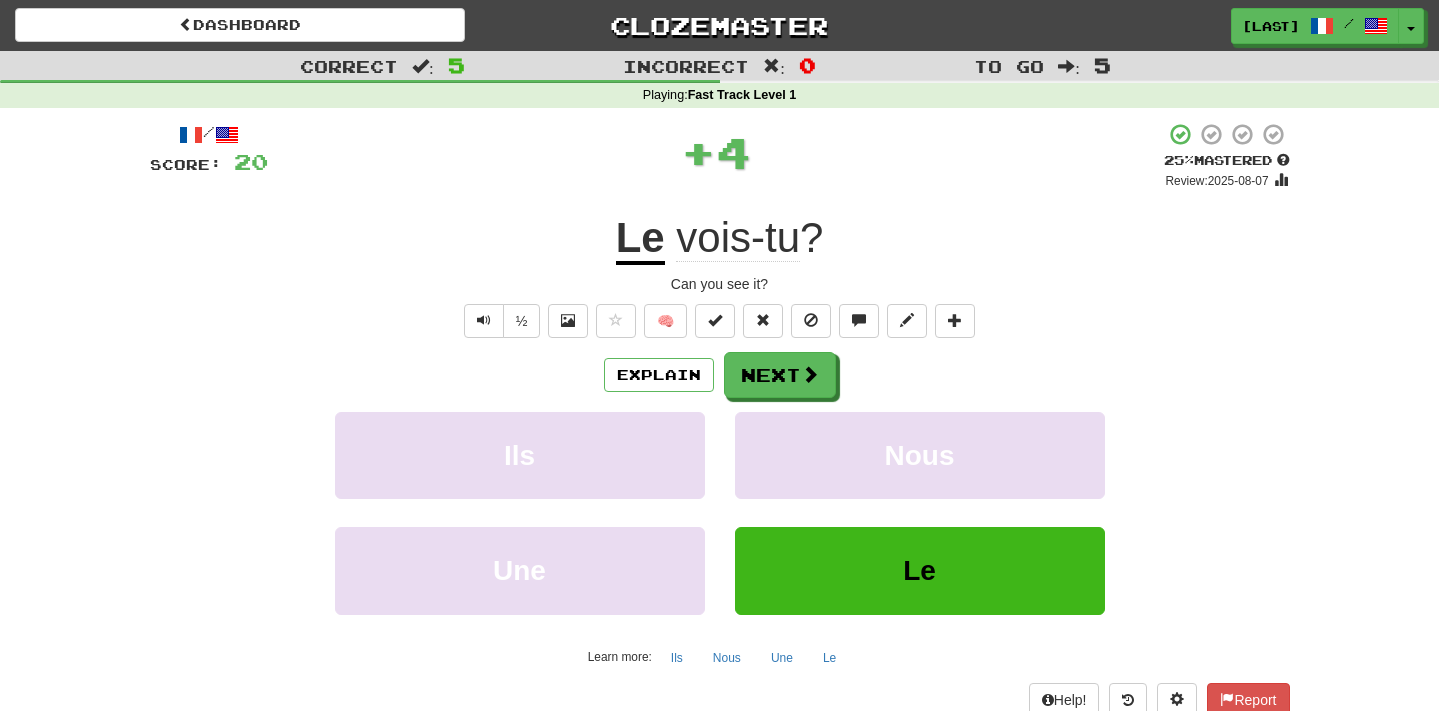 click on "Le" at bounding box center [920, 584] 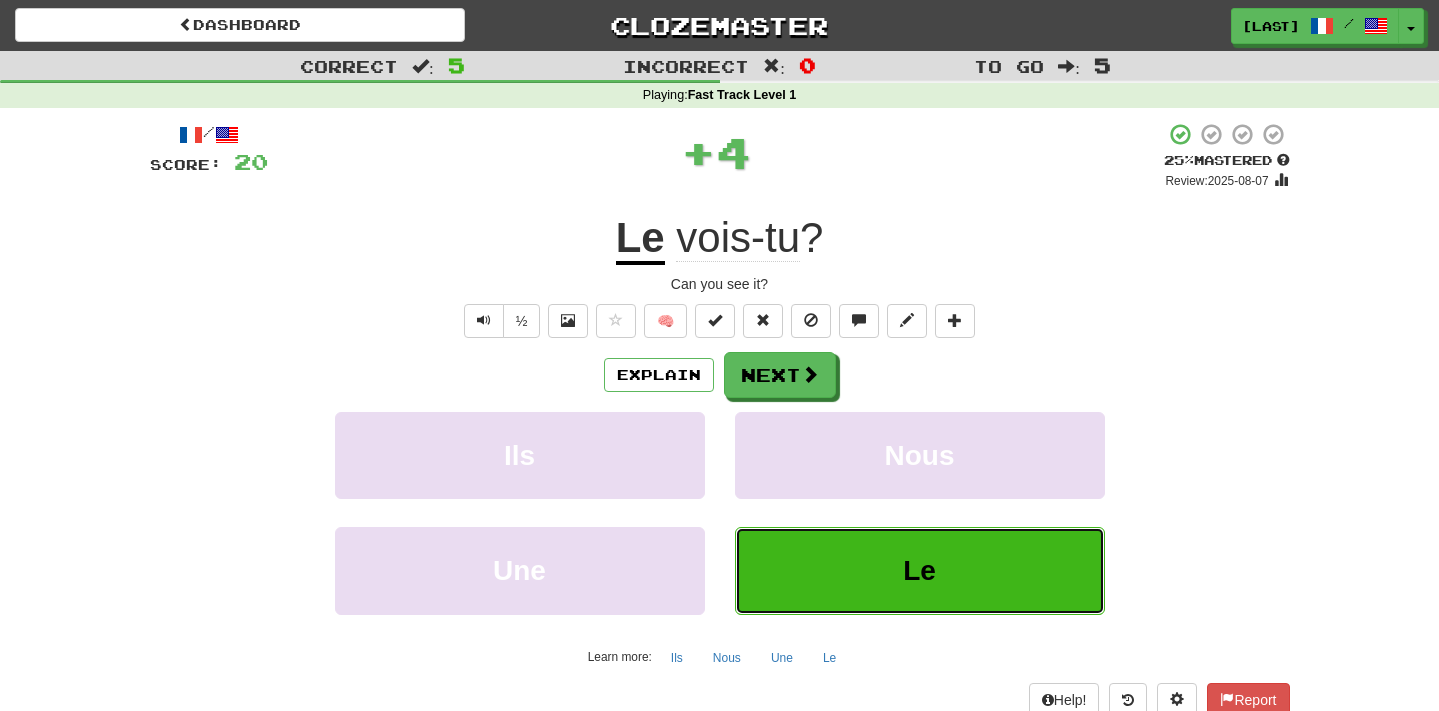 click on "Le" at bounding box center (920, 570) 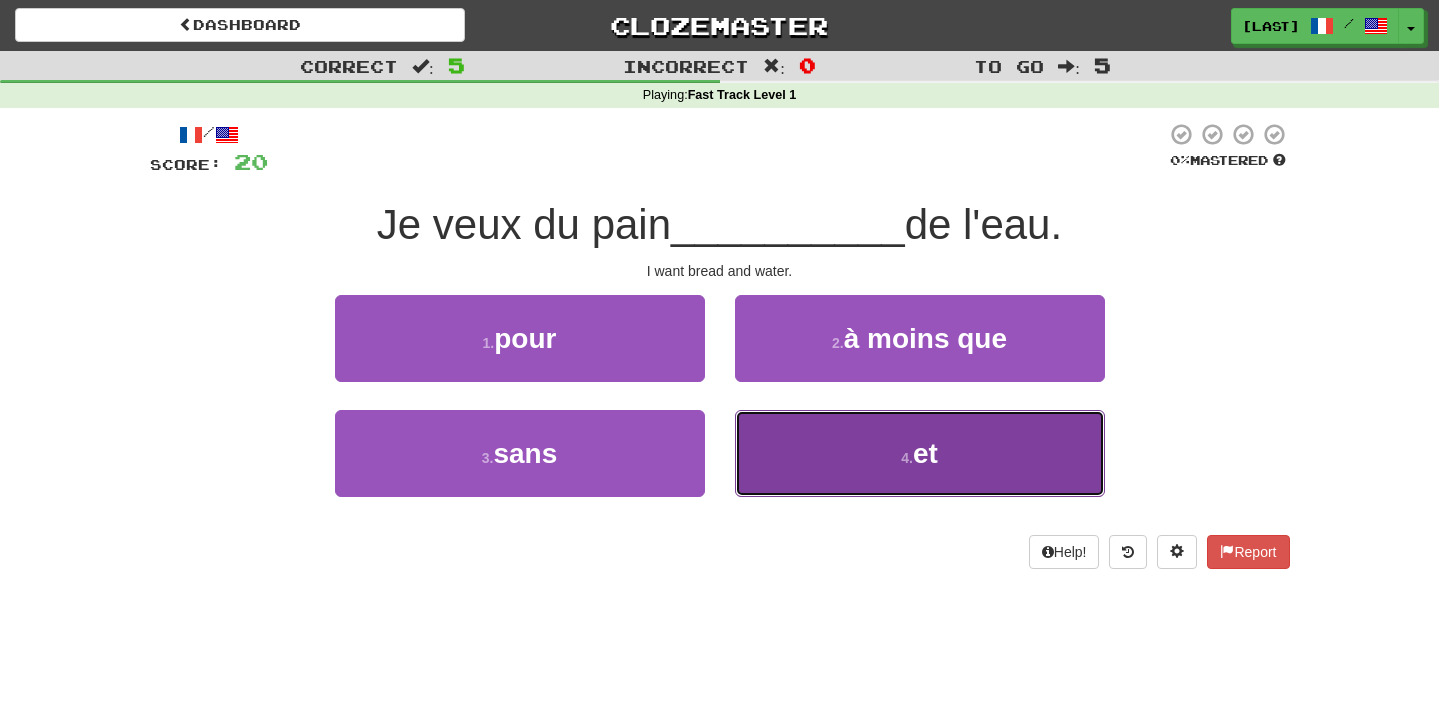 click on "4 ." at bounding box center [907, 458] 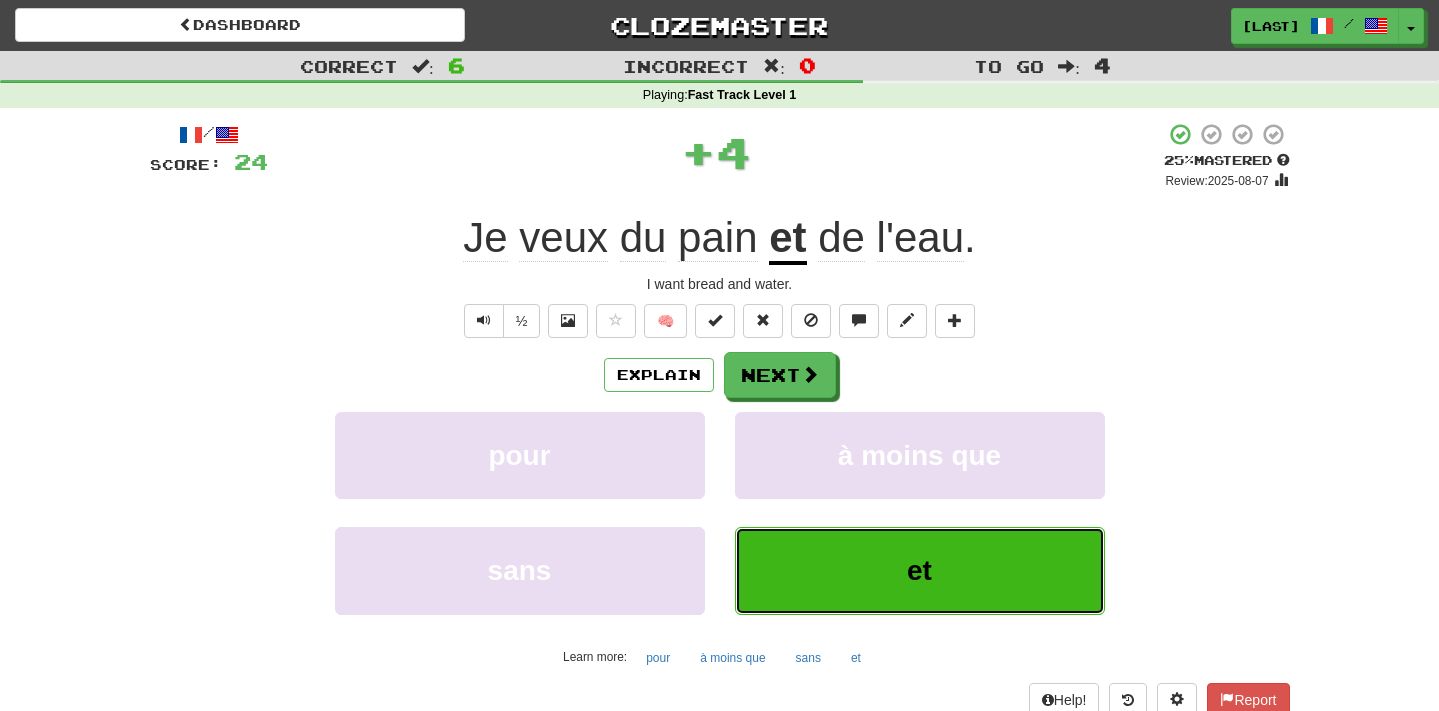 click on "et" at bounding box center (920, 570) 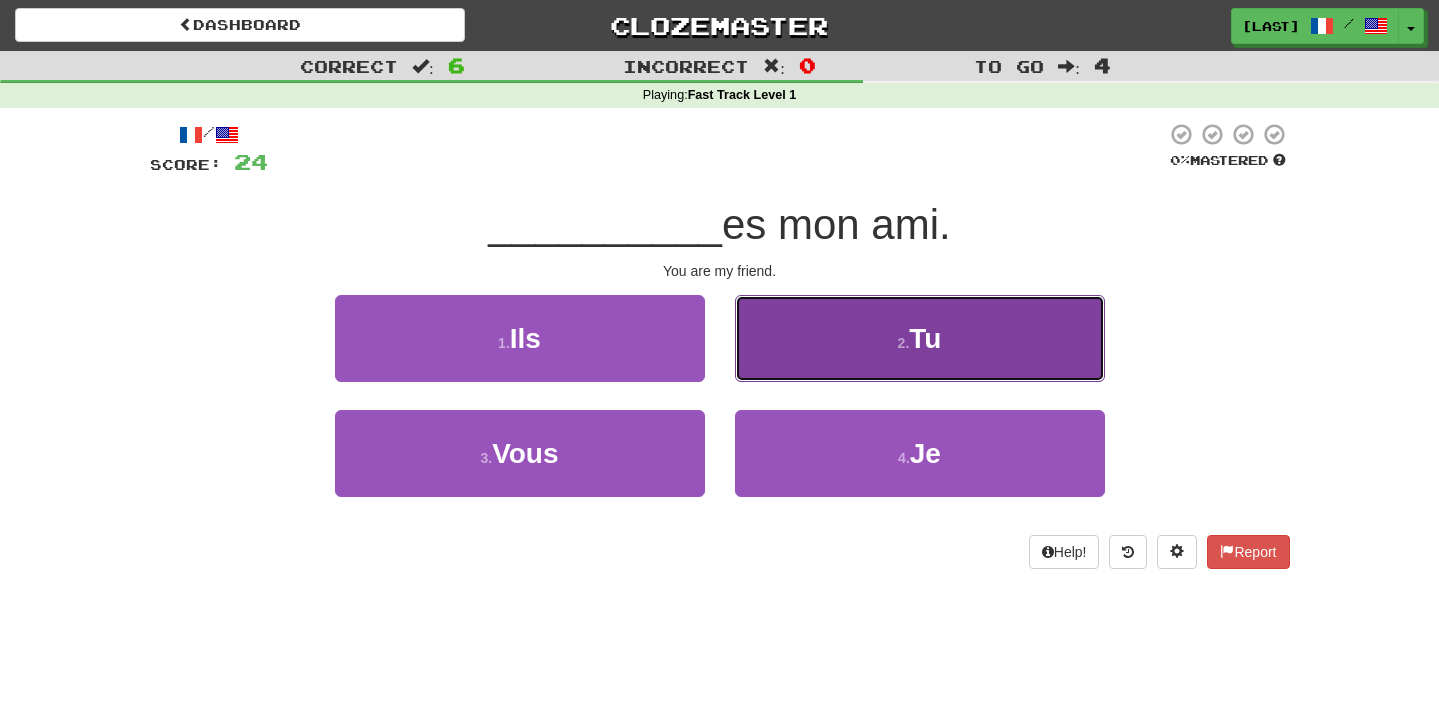 click on "[NUMBER] . Tu" at bounding box center [920, 338] 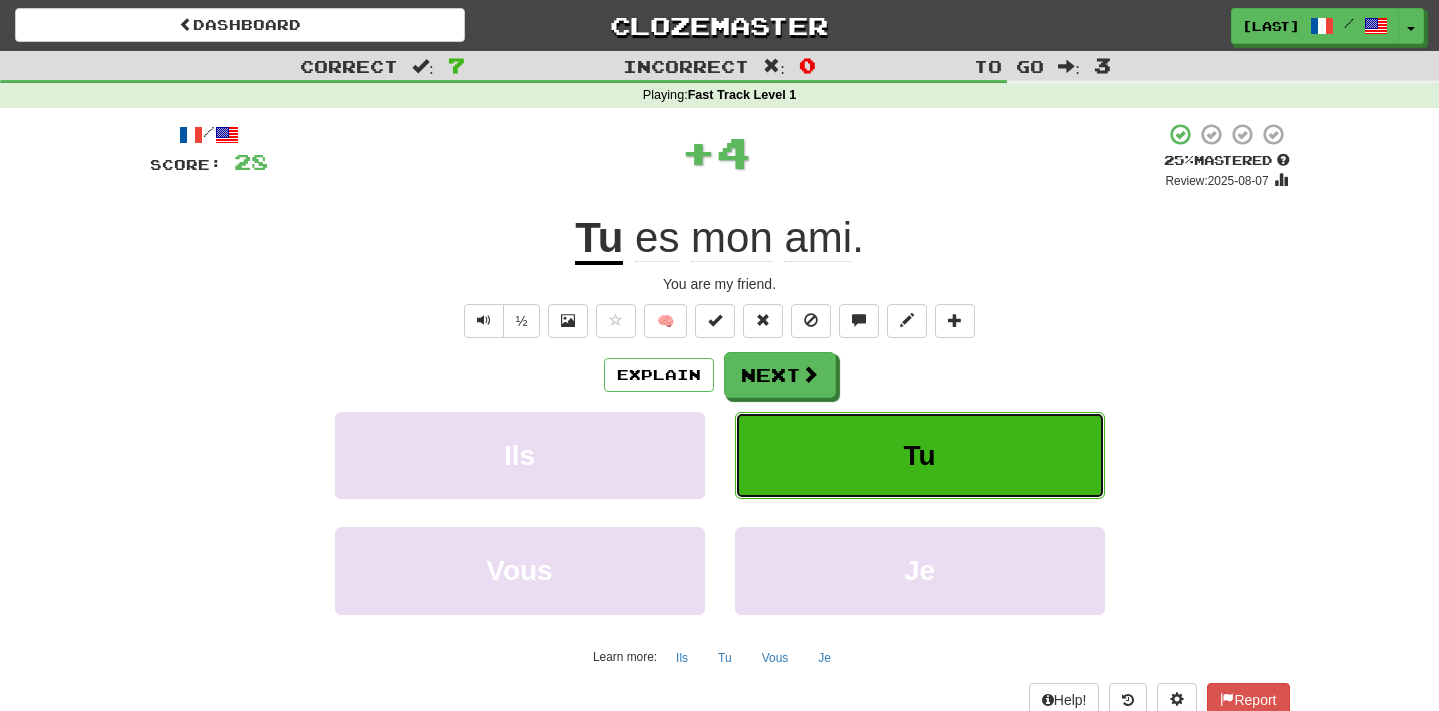 click on "Tu" at bounding box center [920, 455] 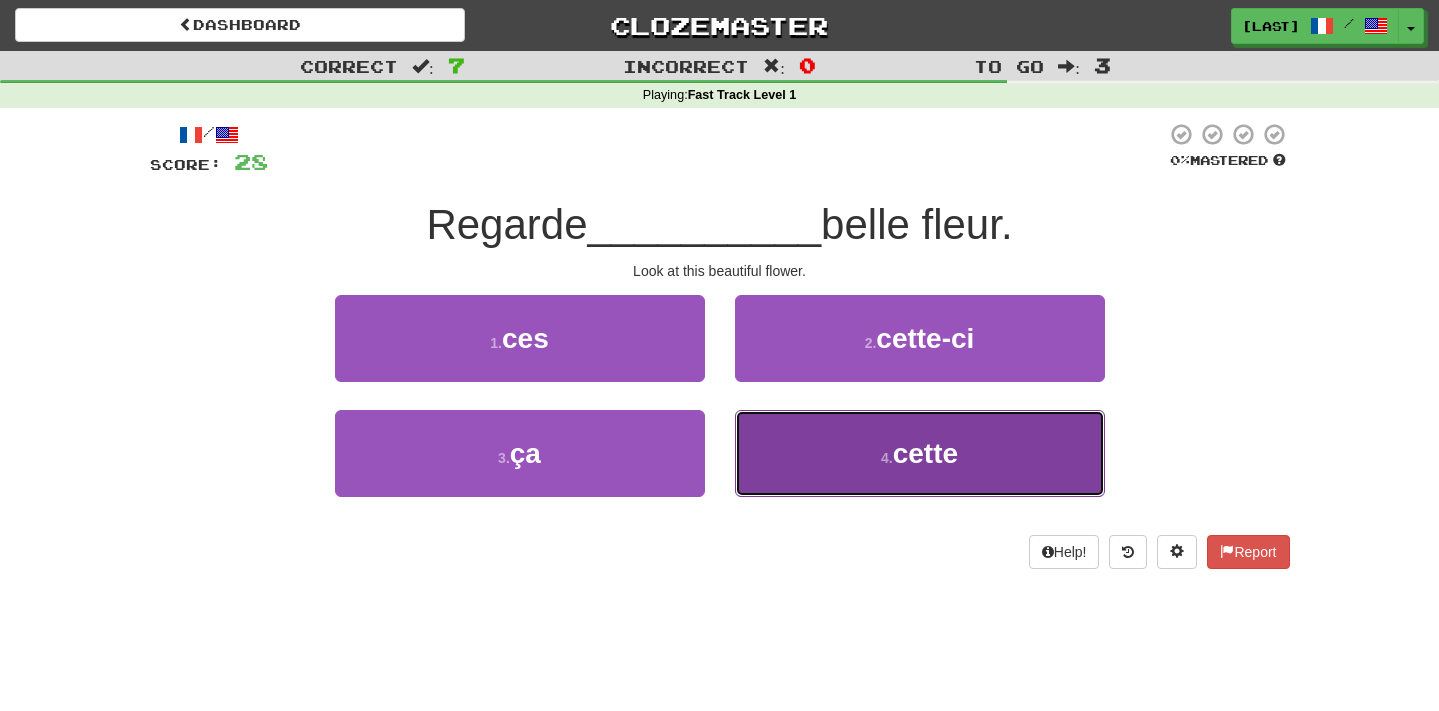 click on "4 .  cette" at bounding box center (920, 453) 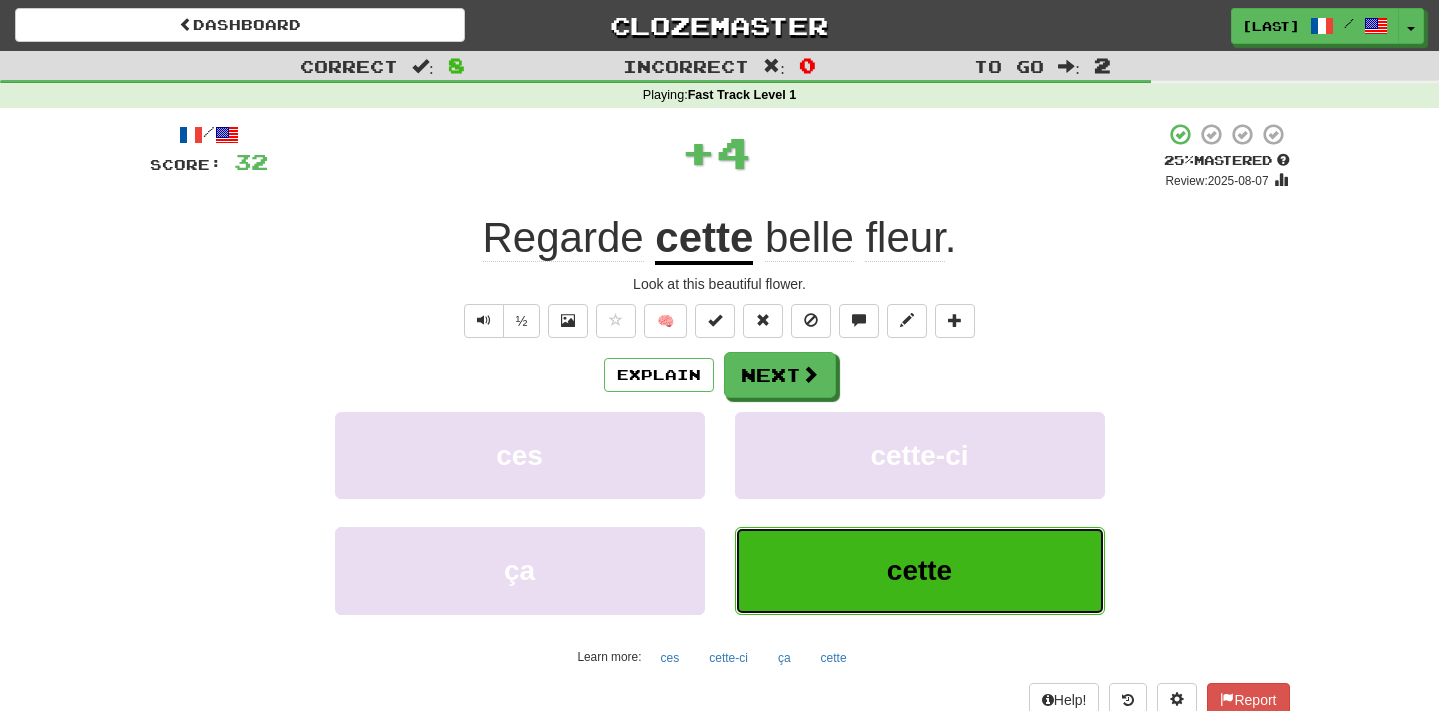 click on "cette" at bounding box center (919, 570) 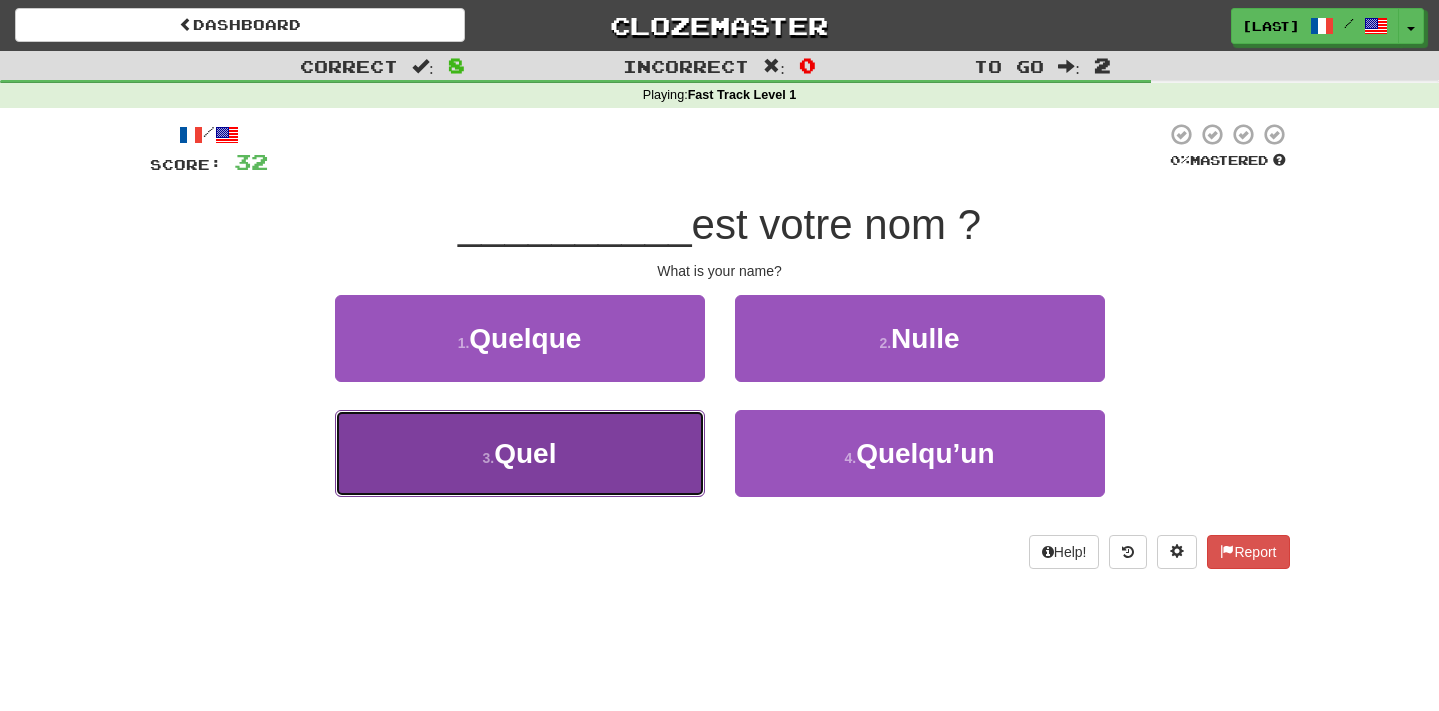 click on "[NUMBER] . Quel" at bounding box center (520, 453) 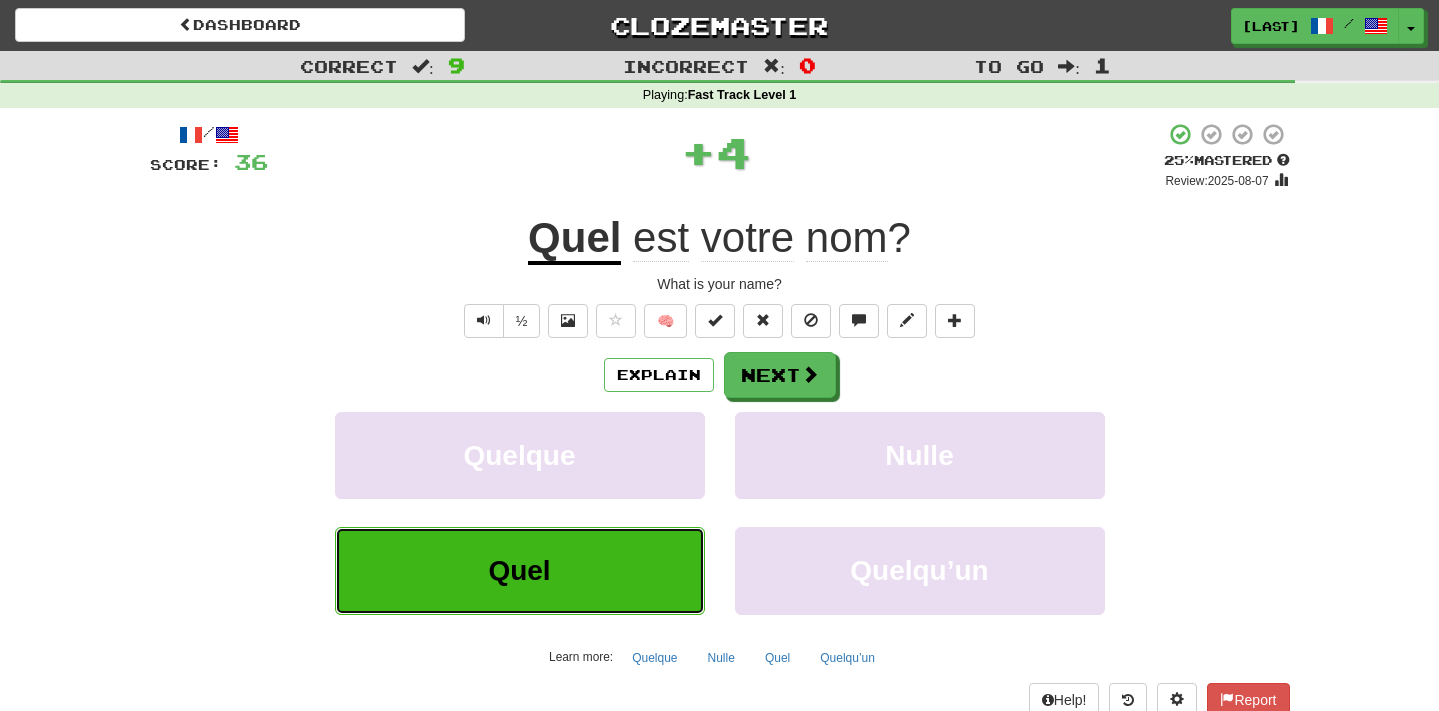 click on "Quel" at bounding box center [520, 570] 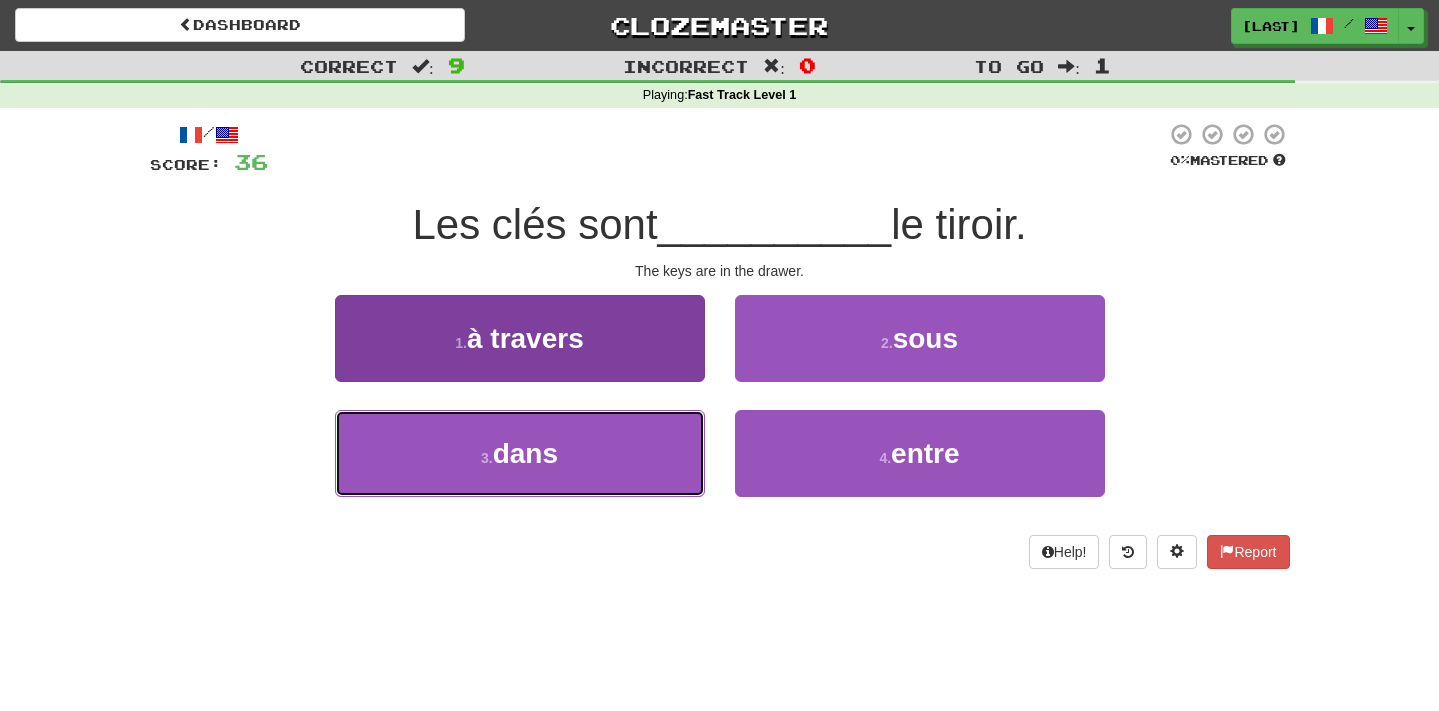click on "[NUMBER] . dans" at bounding box center [520, 453] 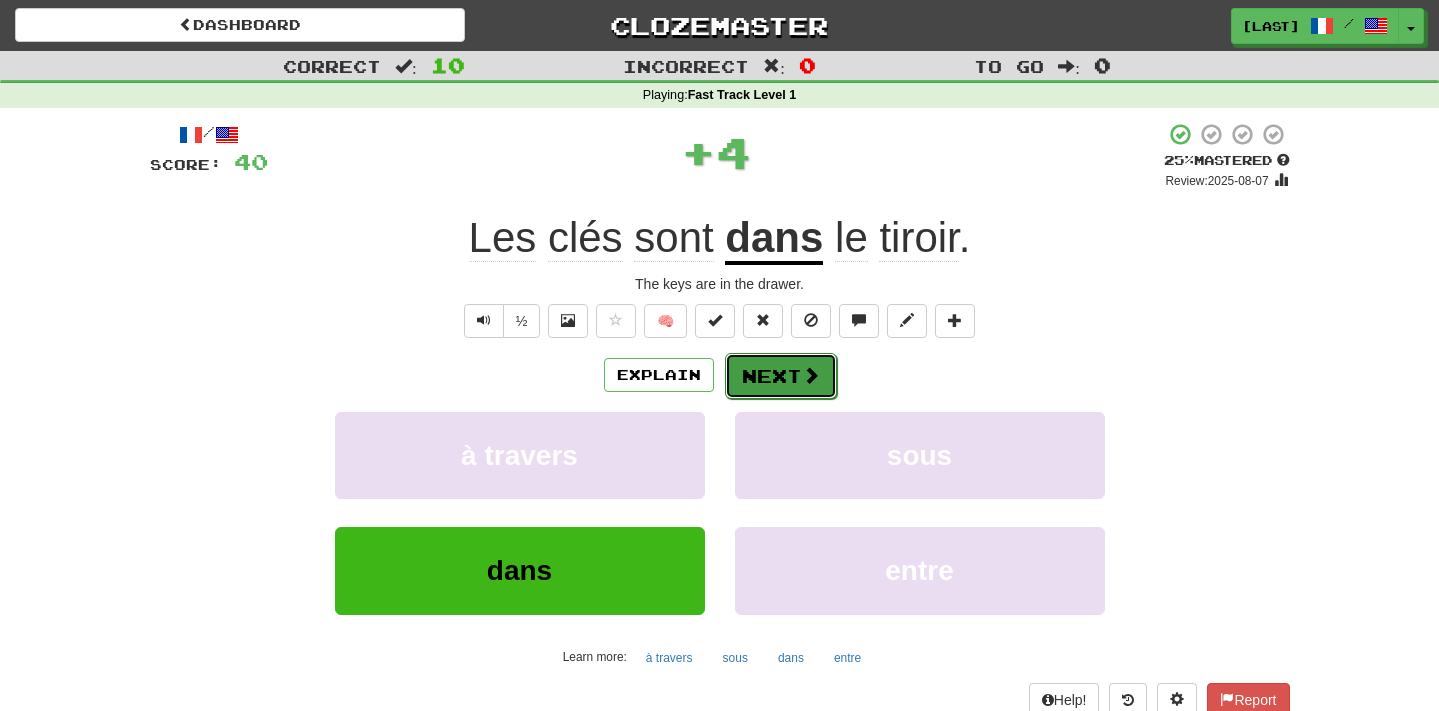 click on "Next" at bounding box center [781, 376] 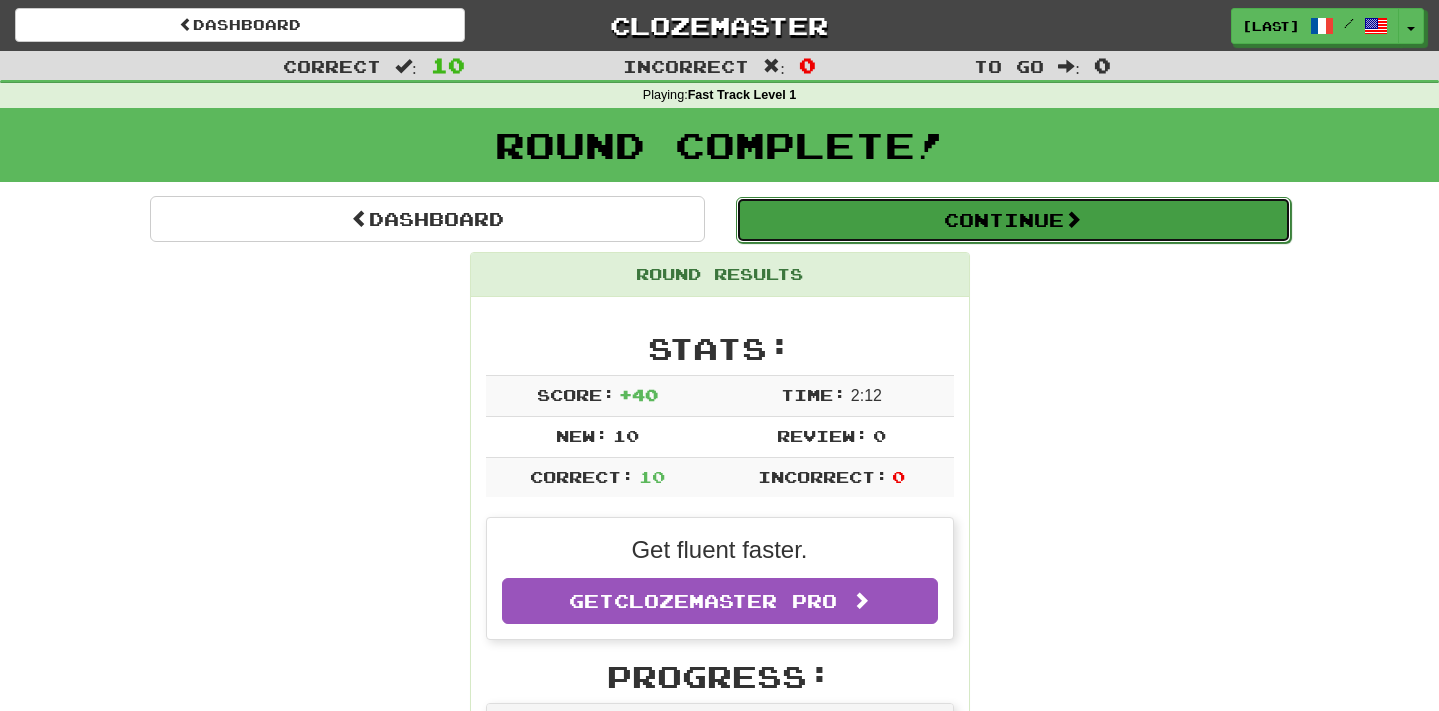 click on "Continue" at bounding box center [1013, 220] 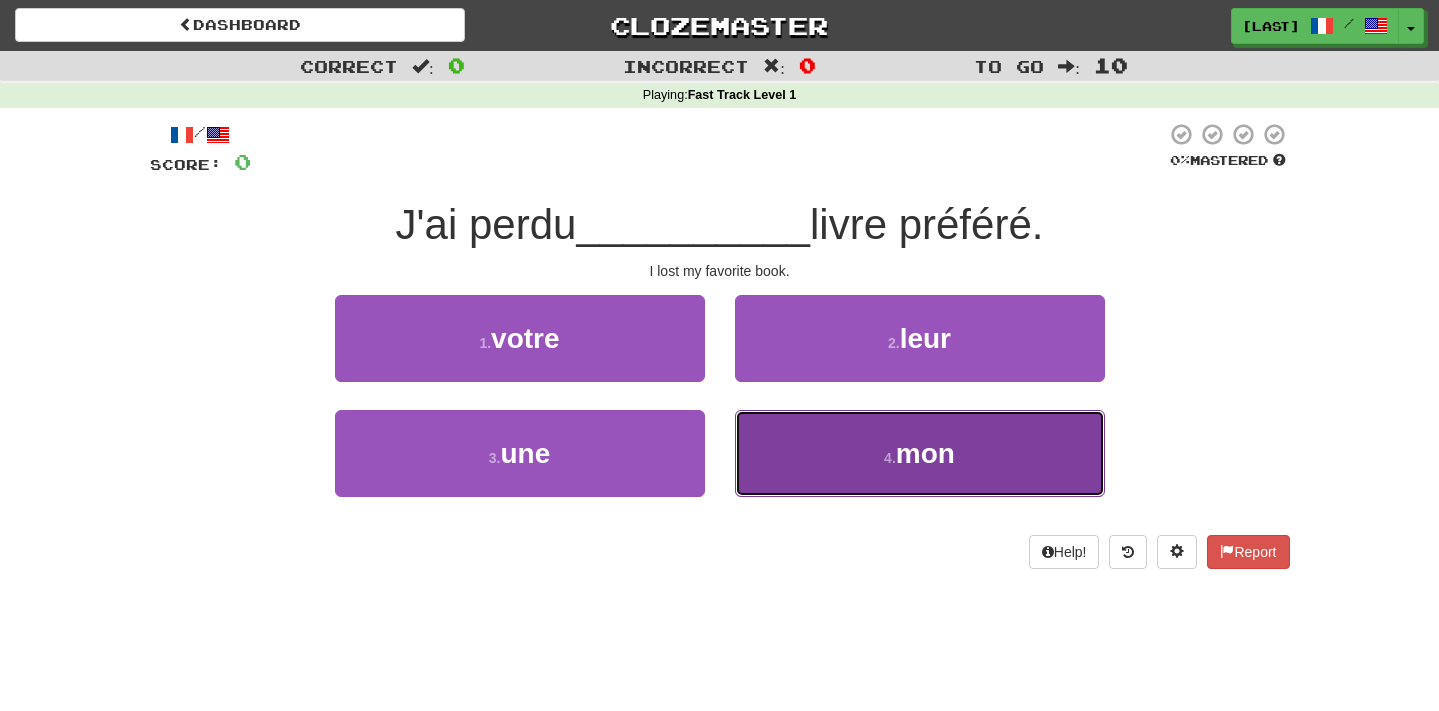 click on "4 .  mon" at bounding box center (920, 453) 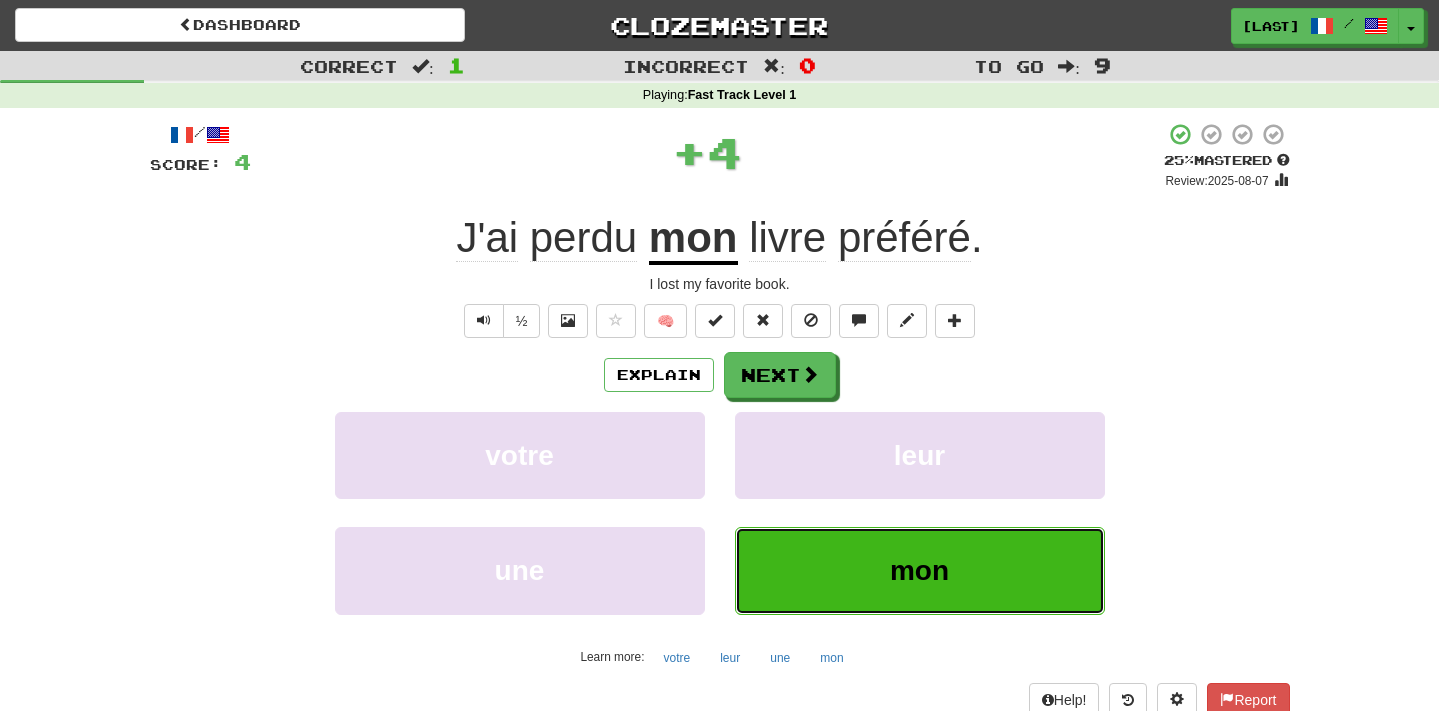 click on "mon" at bounding box center (920, 570) 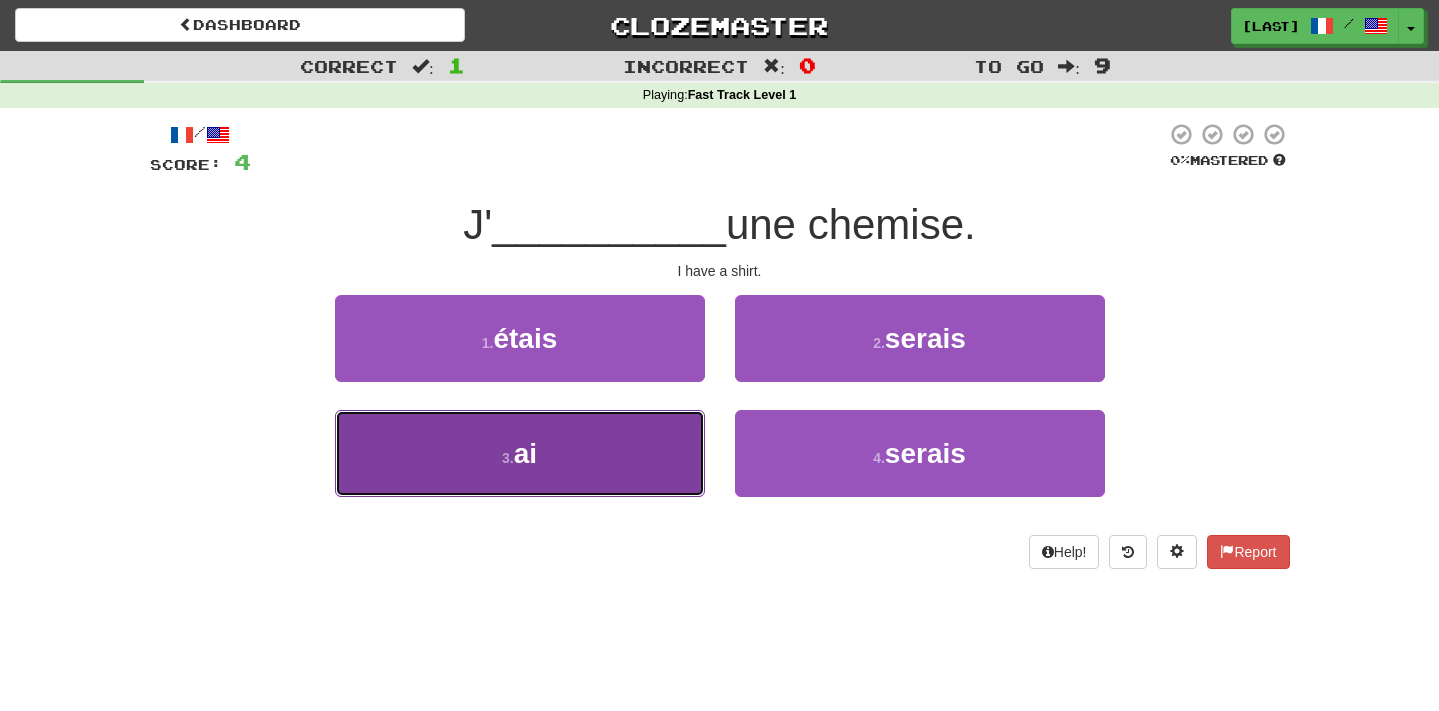 click on "3 .  ai" at bounding box center [520, 453] 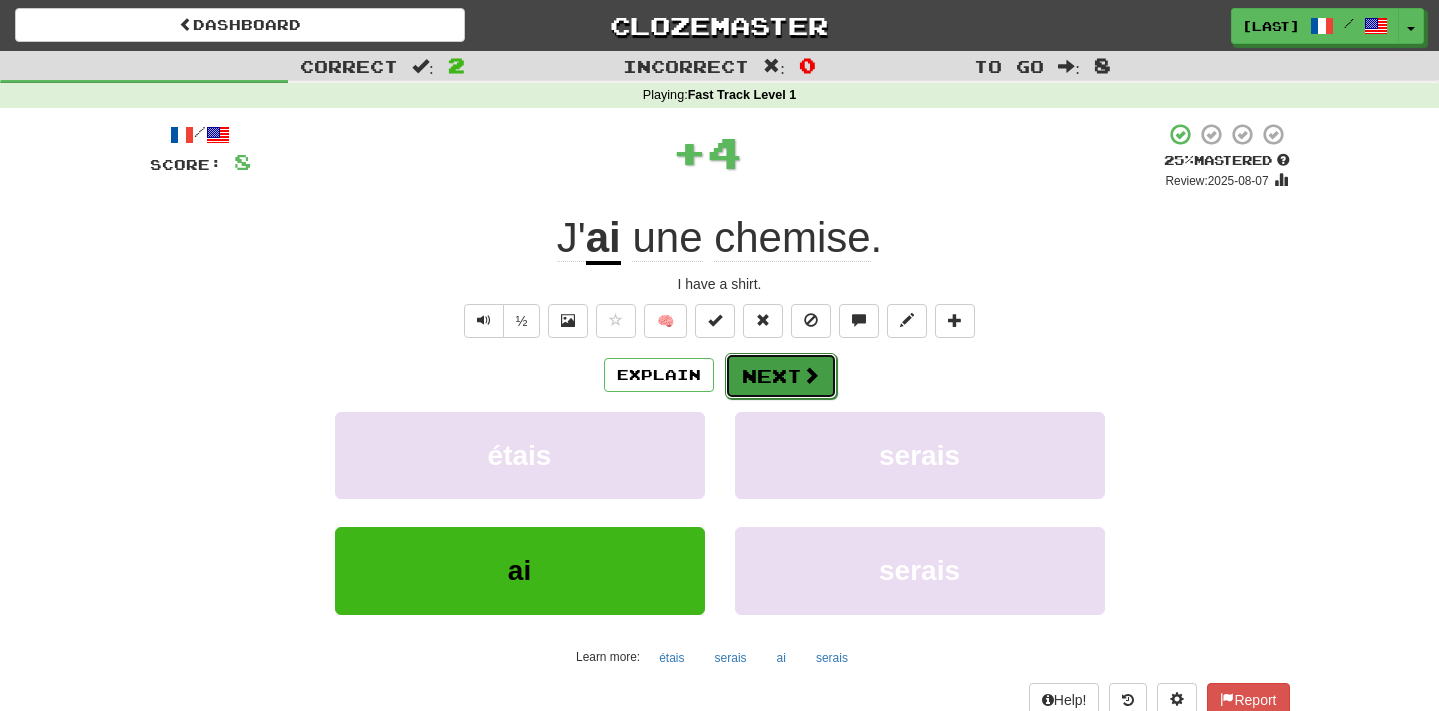 click on "Next" at bounding box center [781, 376] 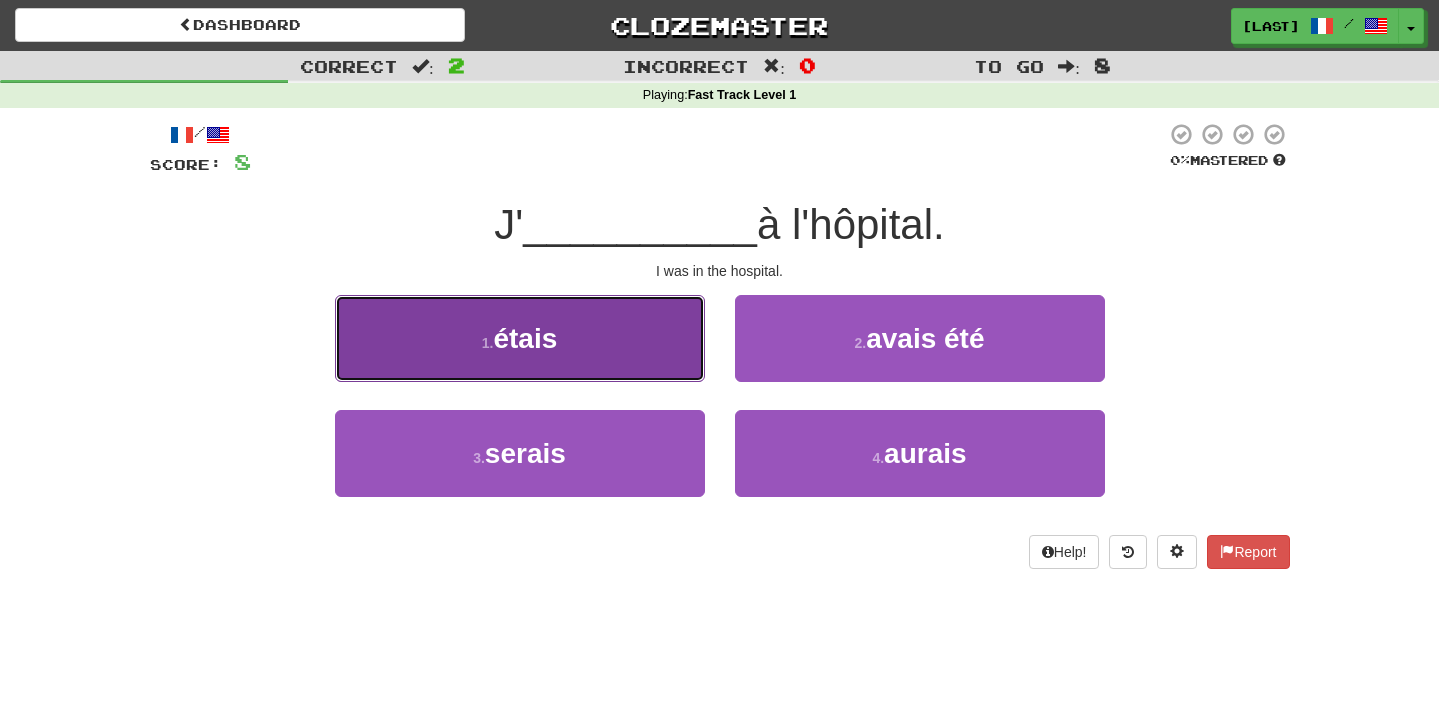 click on "1 .  étais" at bounding box center [520, 338] 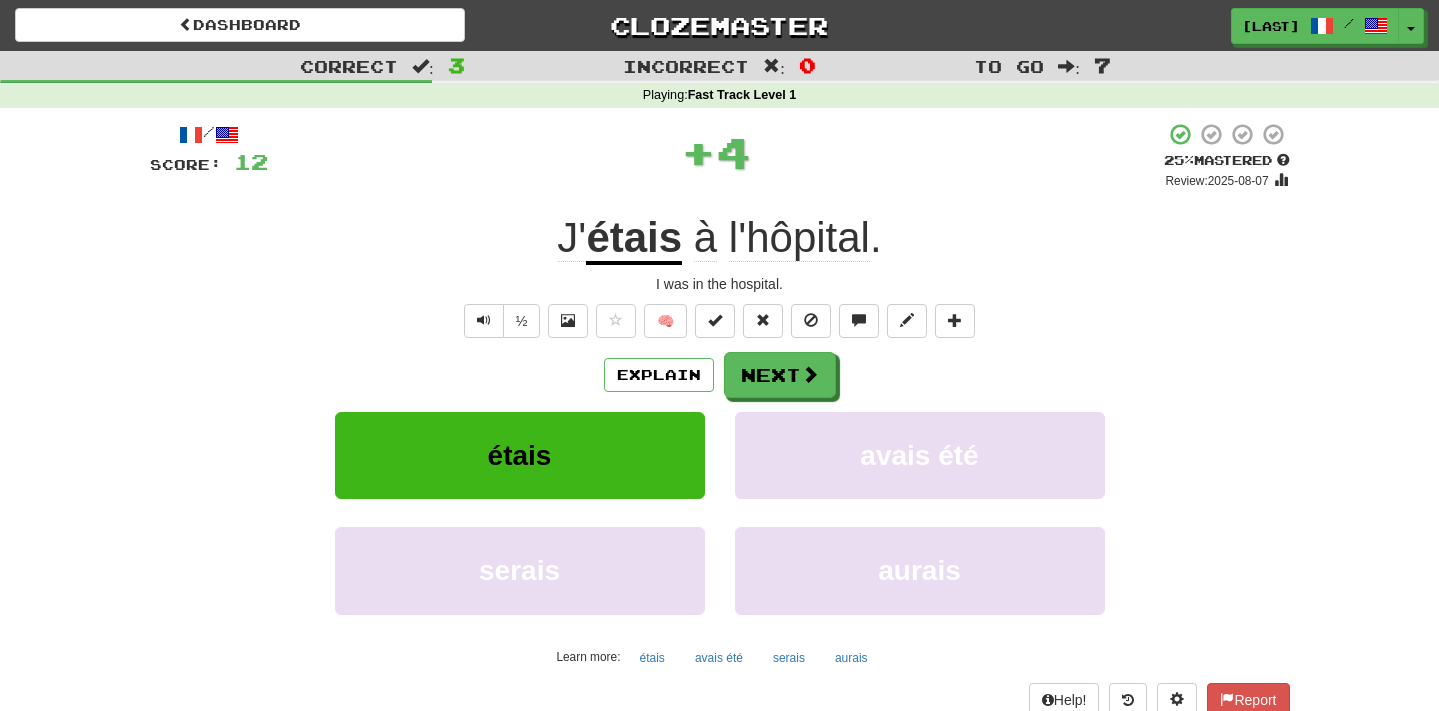 click on "/ Score: [NUMBER] + [NUMBER] [PERCENT] Mastered Review: [DATE] J' étais à l'hôpital. I was in the hospital. ½ 🧠 Explain Next étais avais été serais aurais Learn more: étais avais été serais aurais Help! Report" at bounding box center (720, 419) 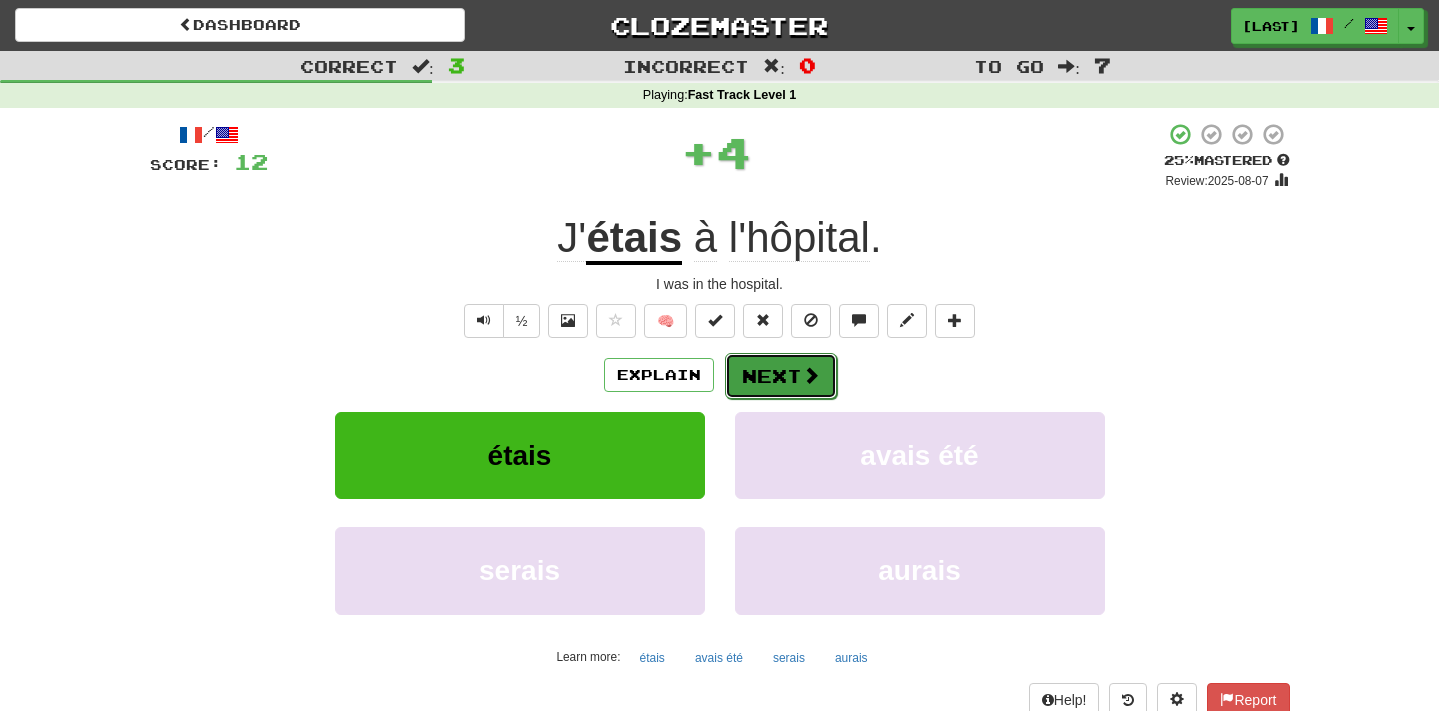 click on "Next" at bounding box center (781, 376) 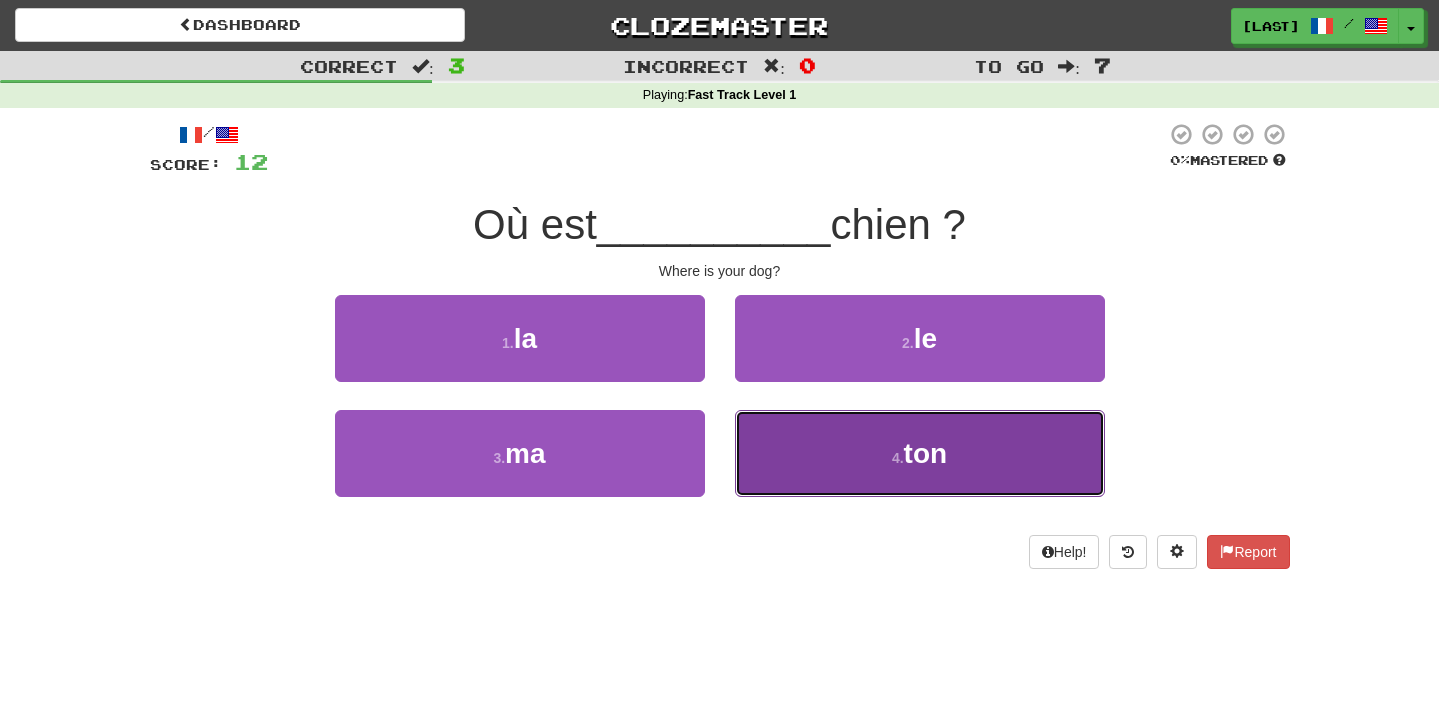 click on "ton" at bounding box center [926, 453] 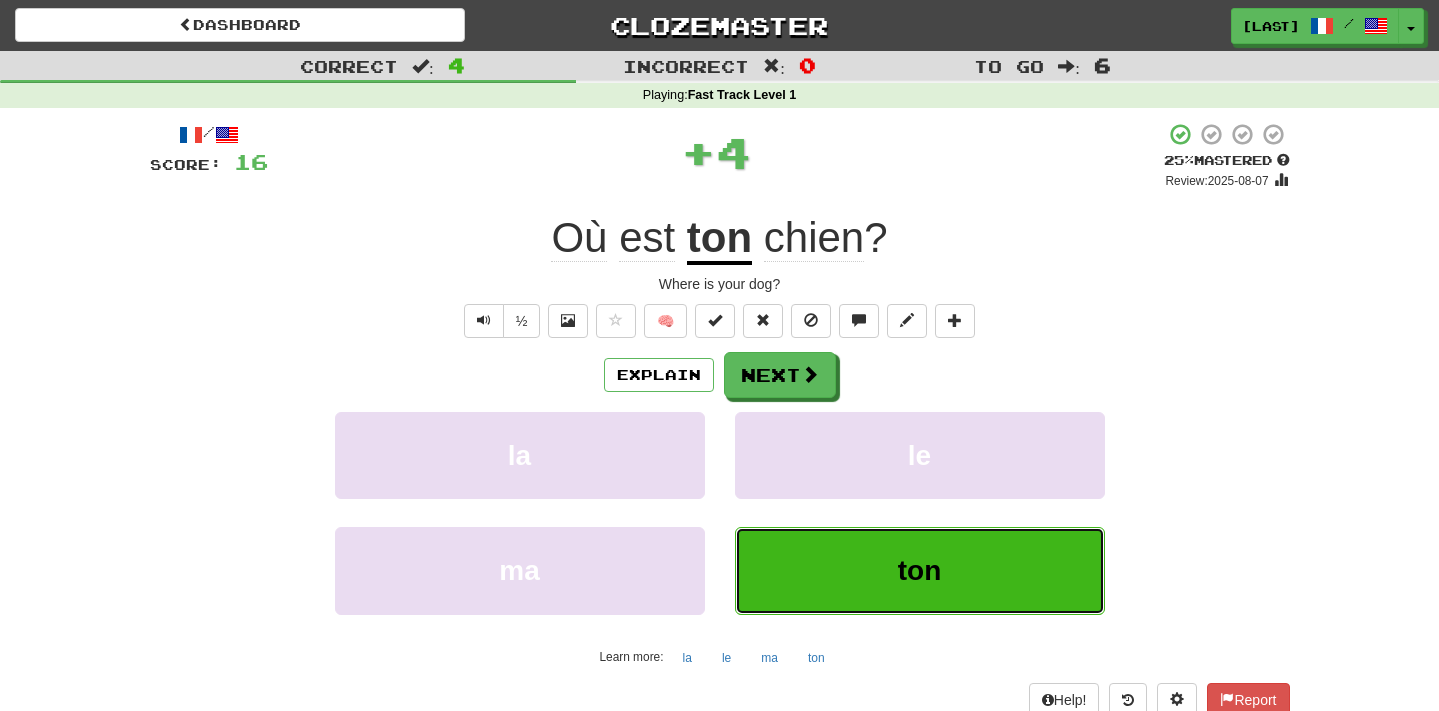 click on "ton" at bounding box center (920, 570) 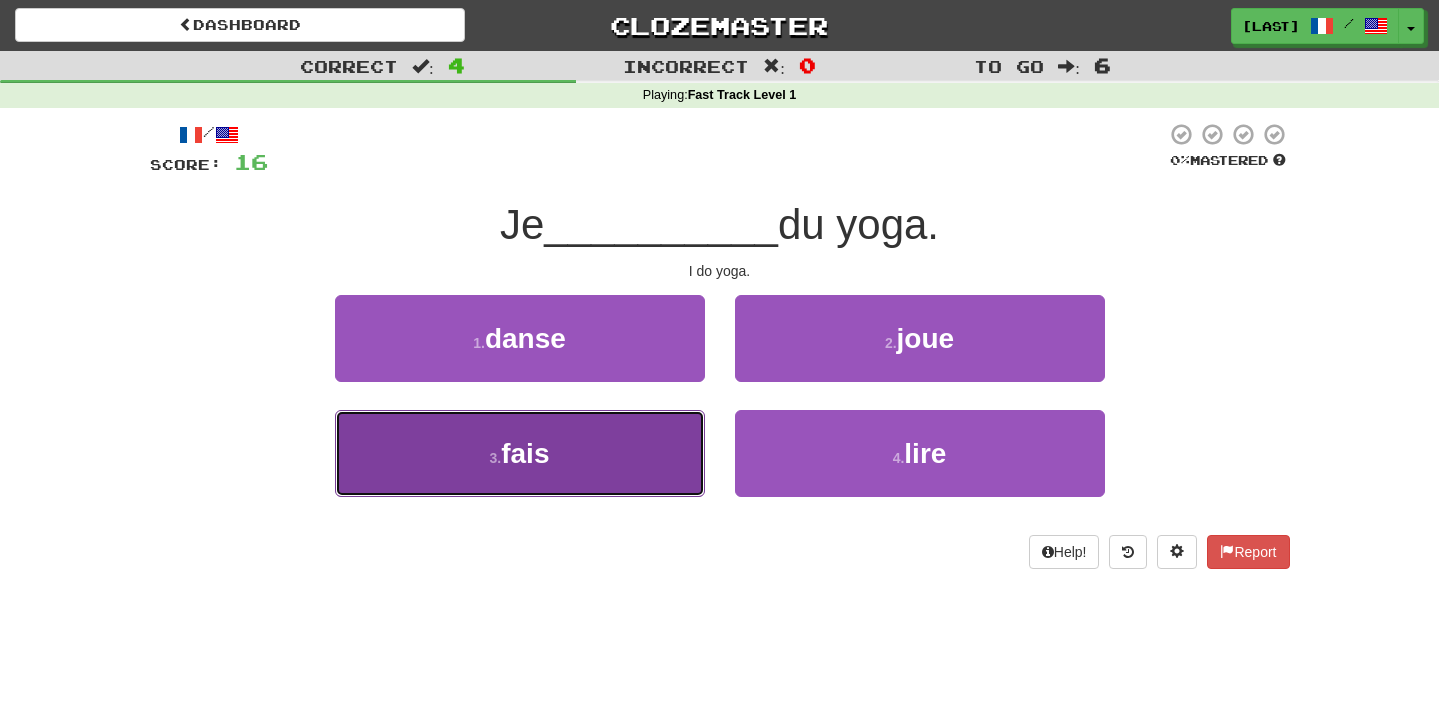 click on "3 .  fais" at bounding box center (520, 453) 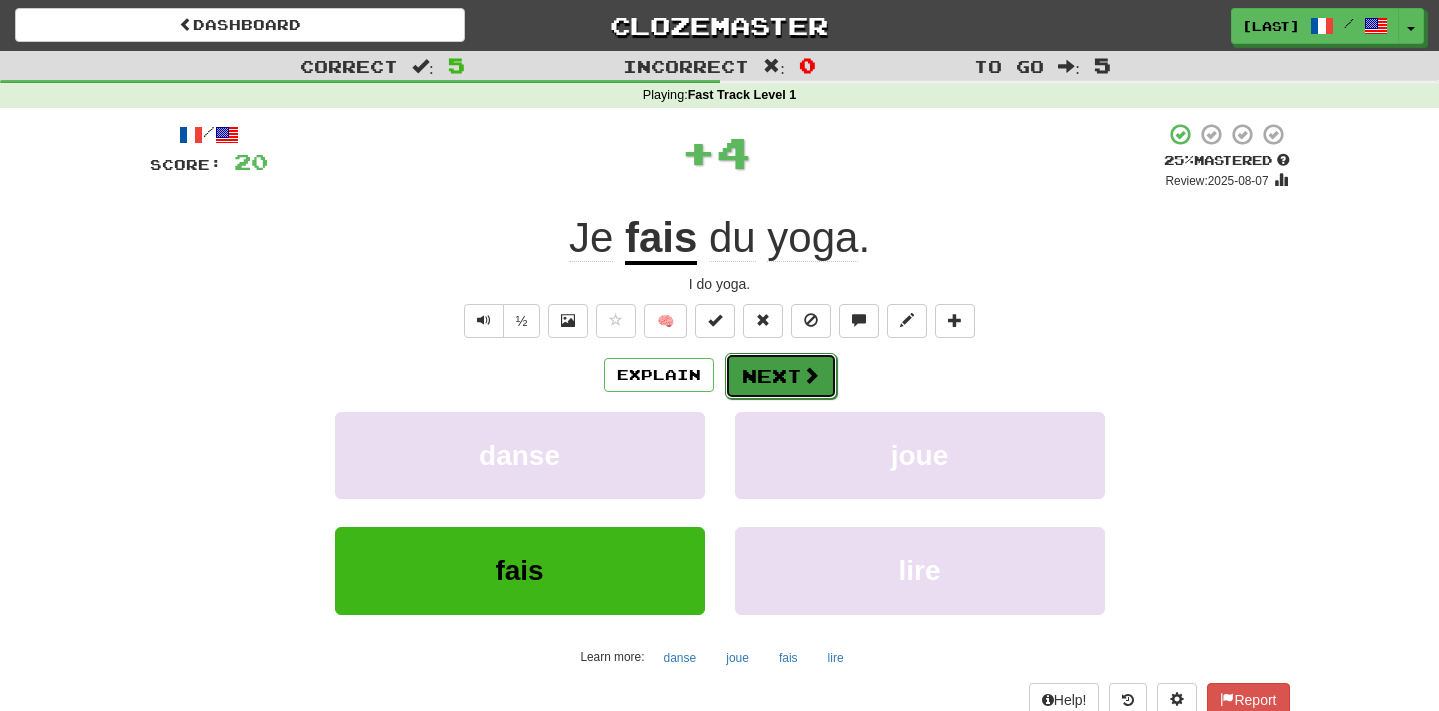 click on "Next" at bounding box center (781, 376) 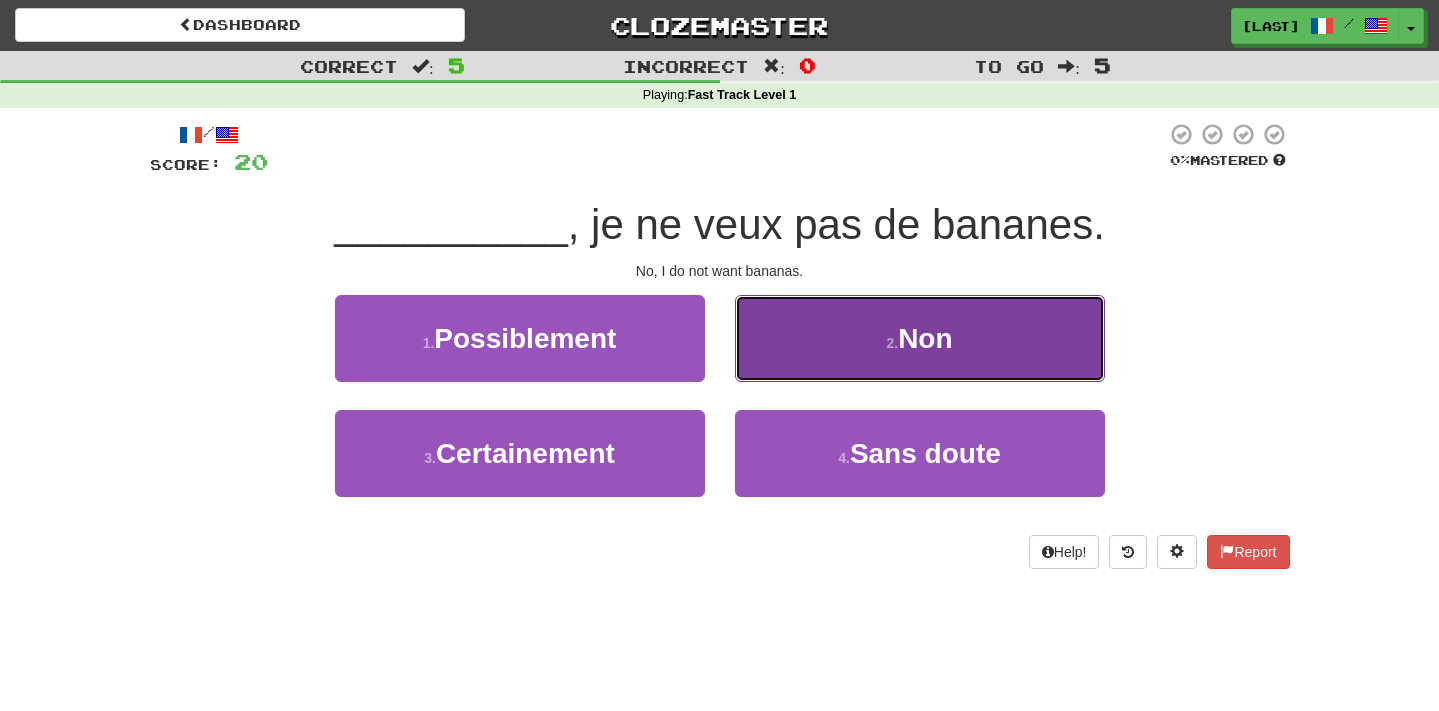 click on "2 .  Non" at bounding box center [920, 338] 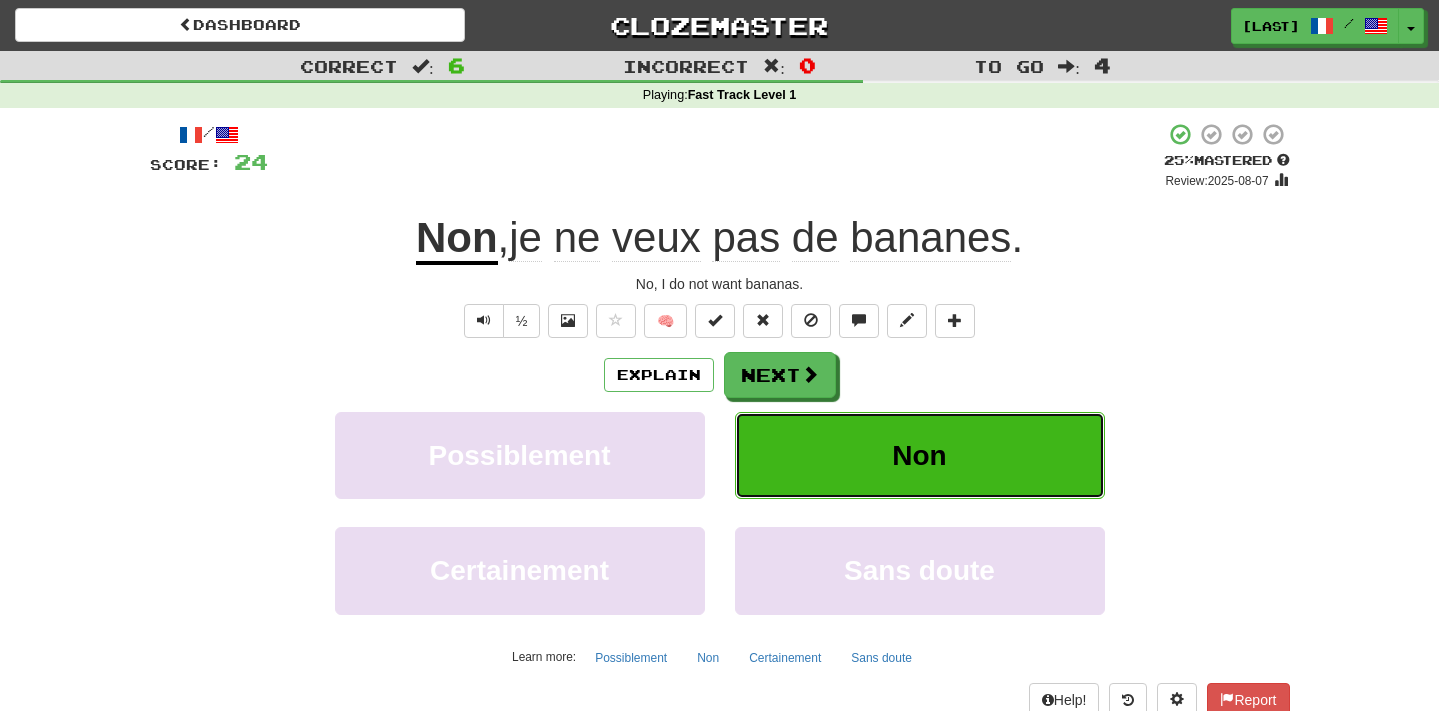 click on "Non" at bounding box center [919, 455] 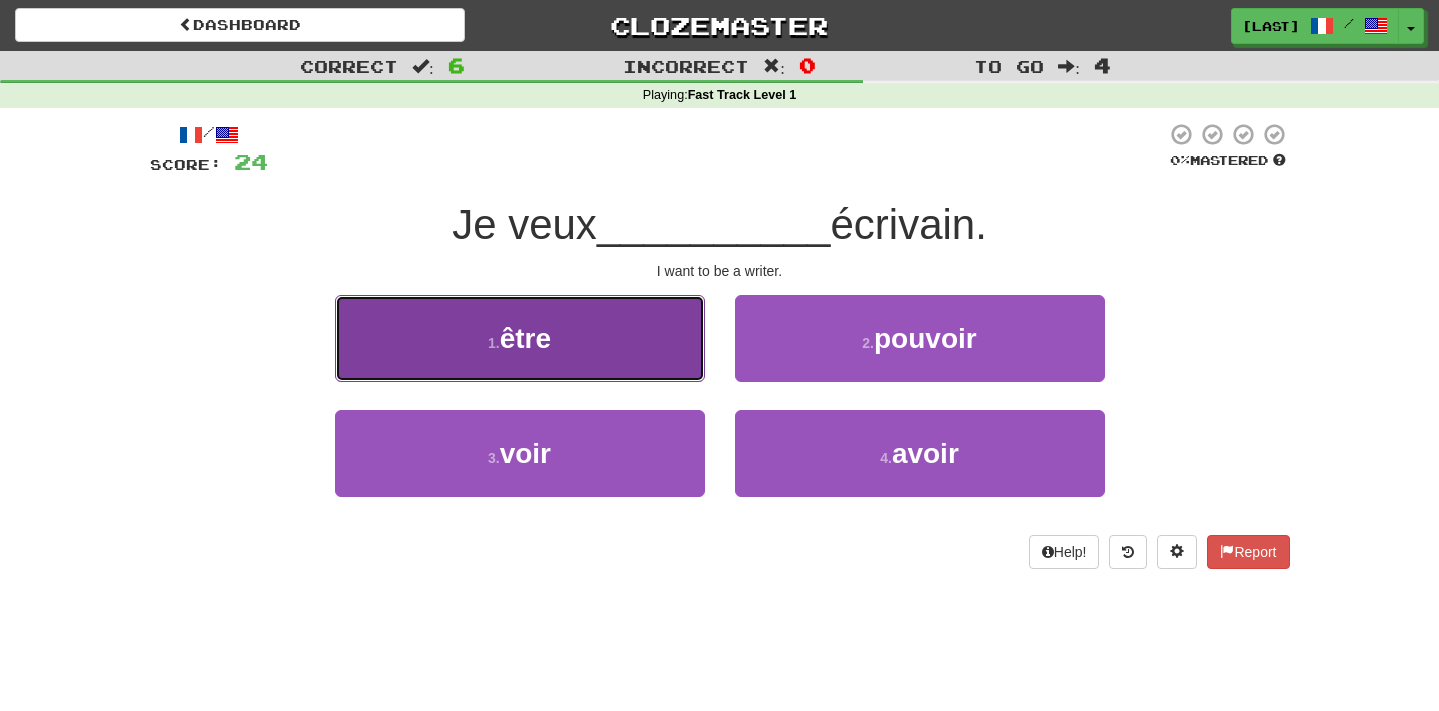 click on "1 .  être" at bounding box center (520, 338) 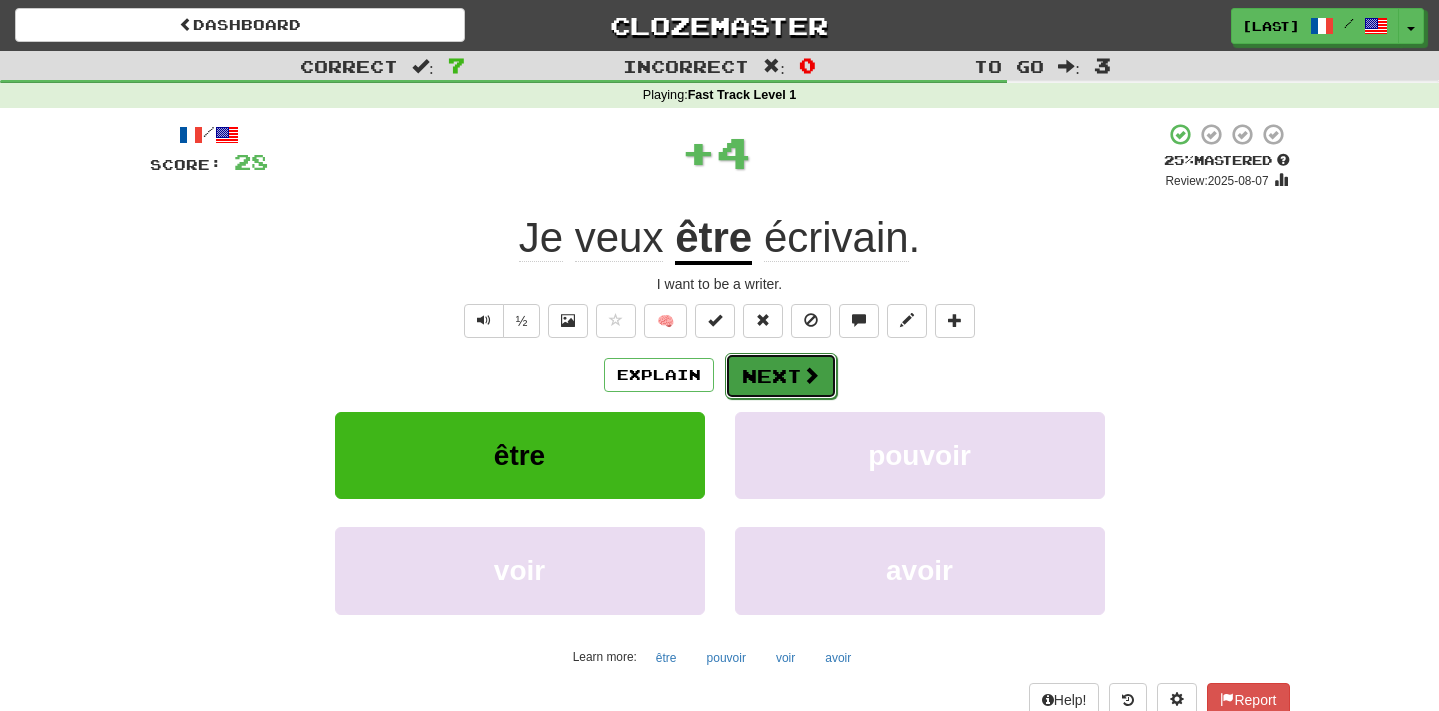 click on "Next" at bounding box center (781, 376) 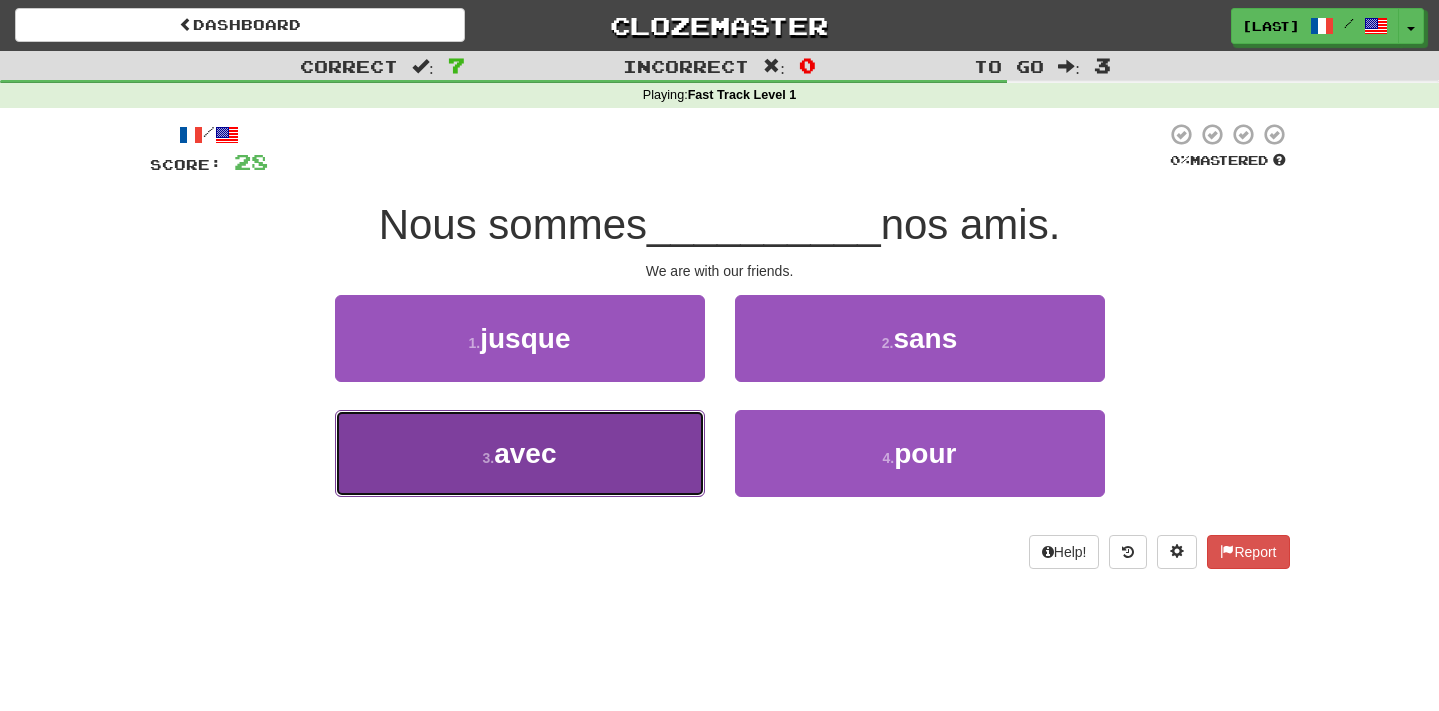 click on "3 .  avec" at bounding box center (520, 453) 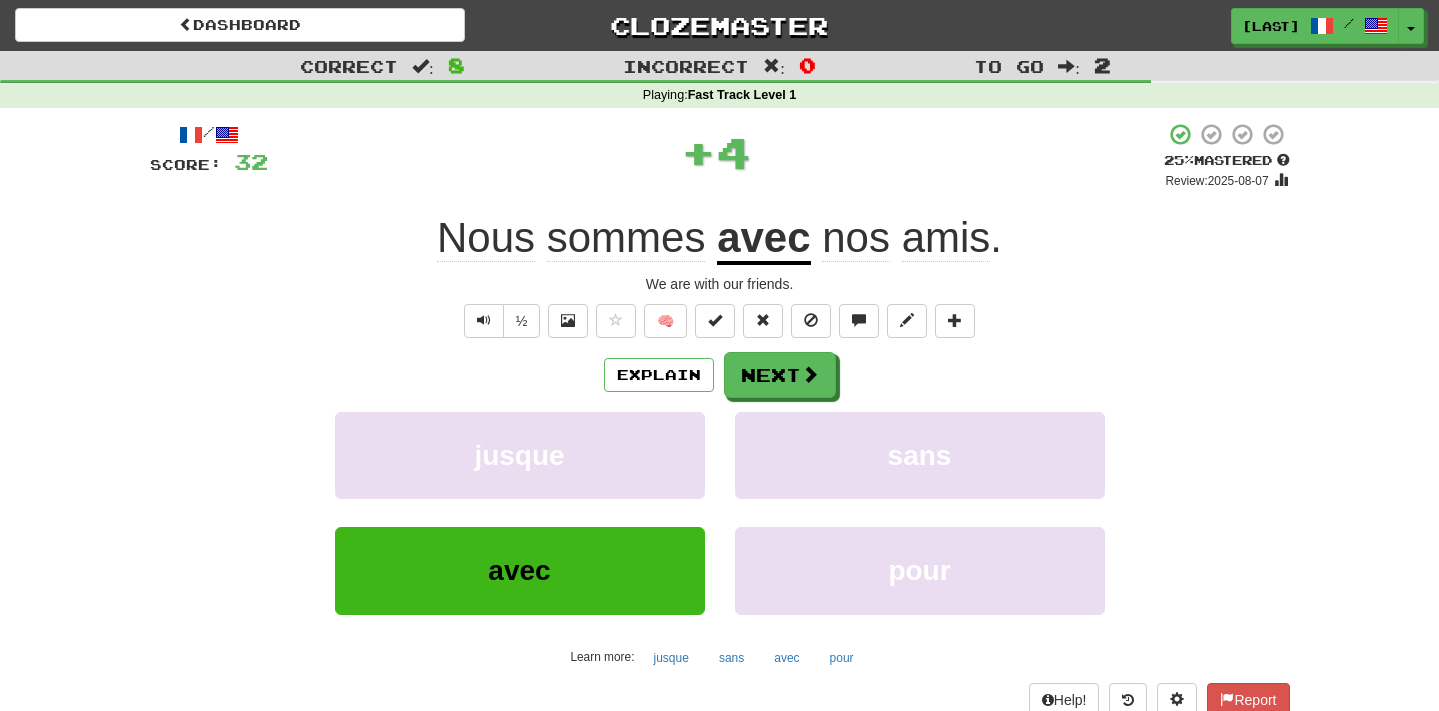 click on "Explain Next jusque sans avec pour Learn more: jusque sans avec pour" at bounding box center [720, 512] 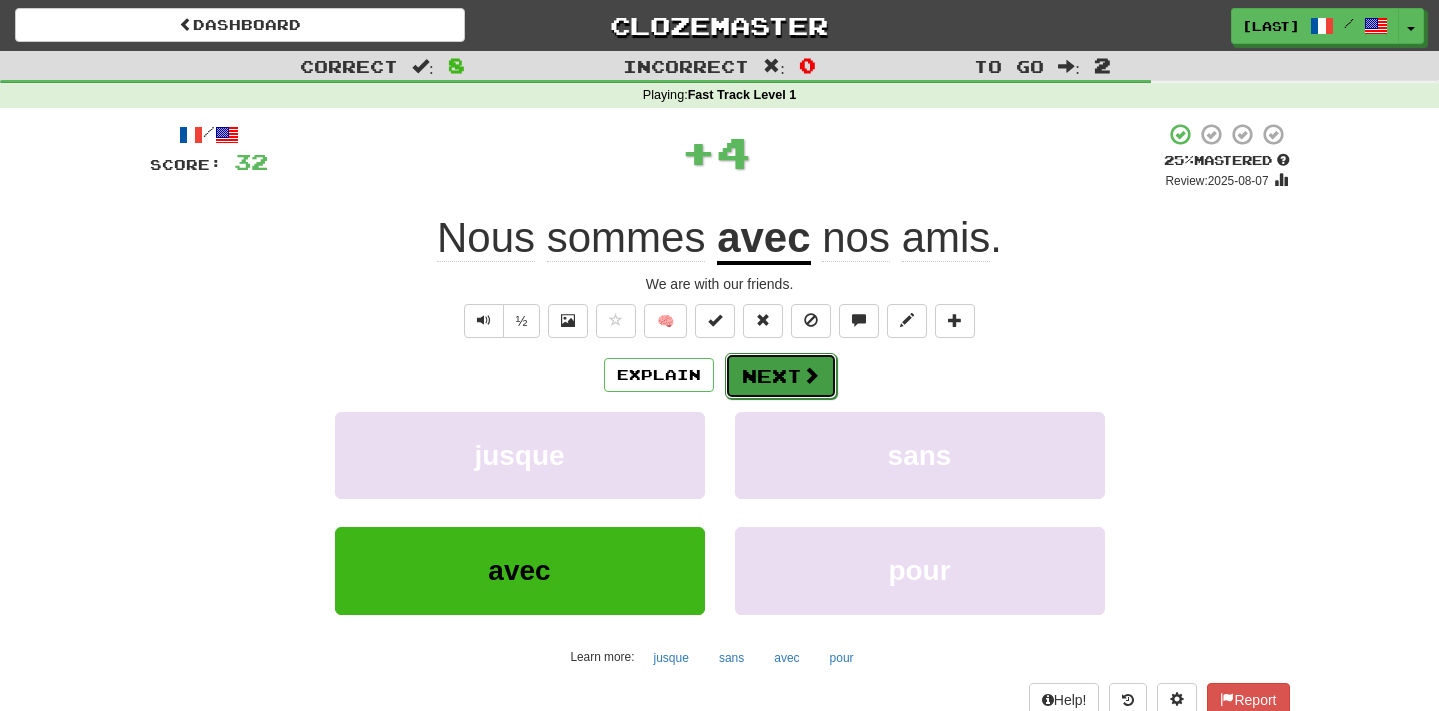 click on "Next" at bounding box center (781, 376) 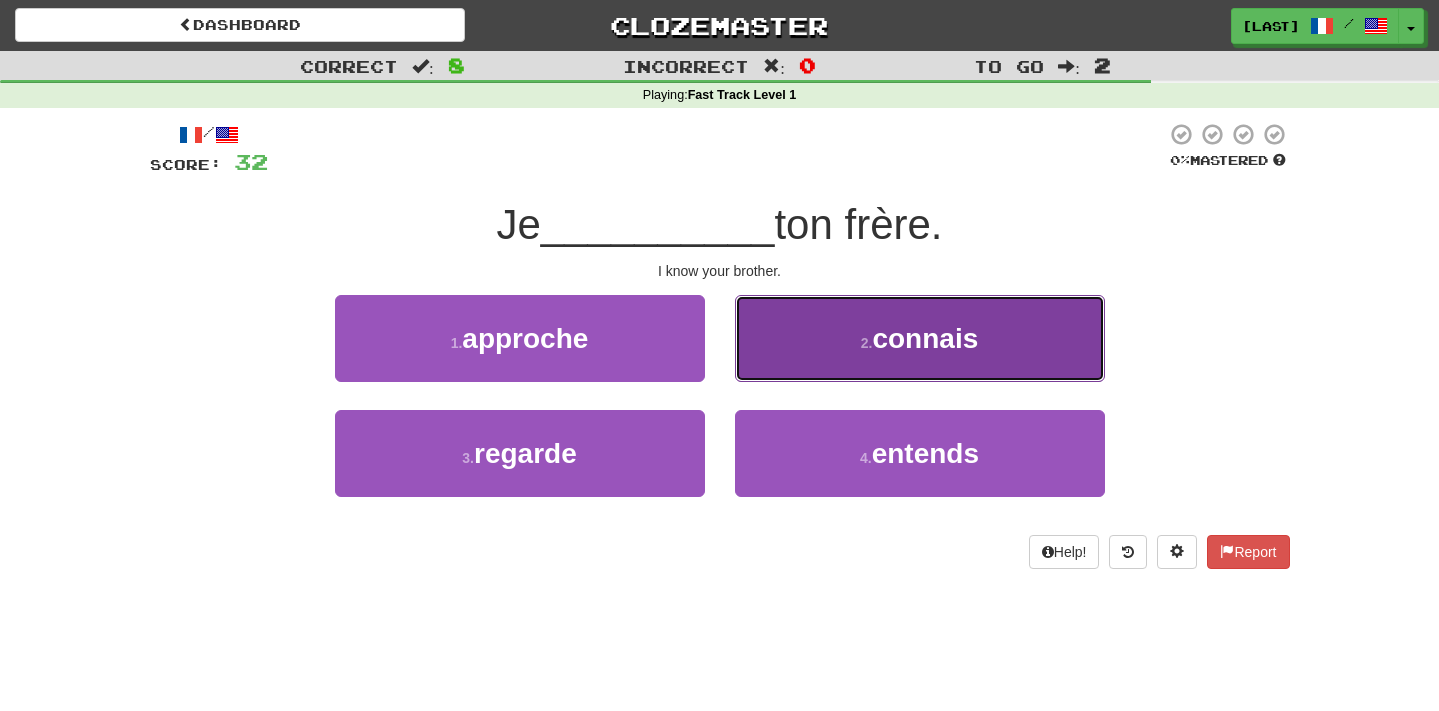 click on "connais" at bounding box center (925, 338) 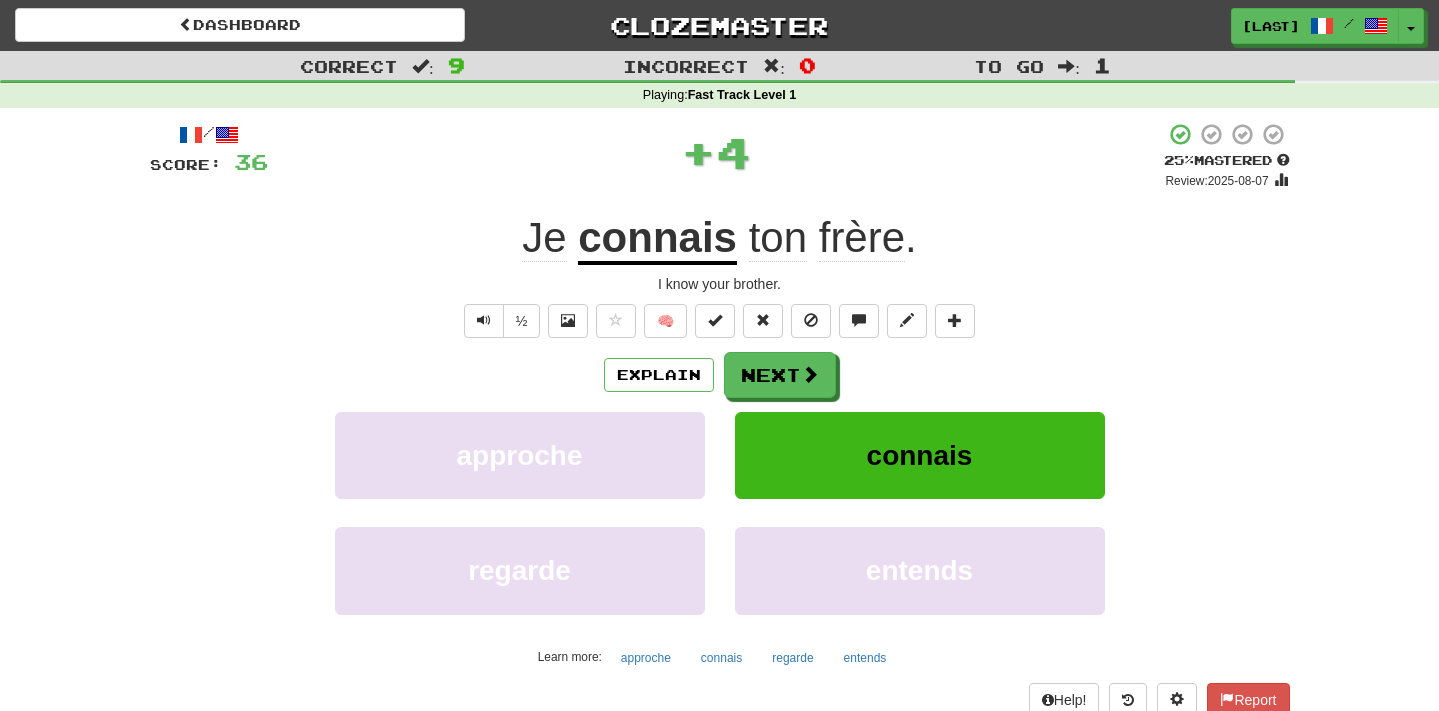 click on "Explain Next approche connais regarde entends Learn more: approche connais regarde entends" at bounding box center (720, 512) 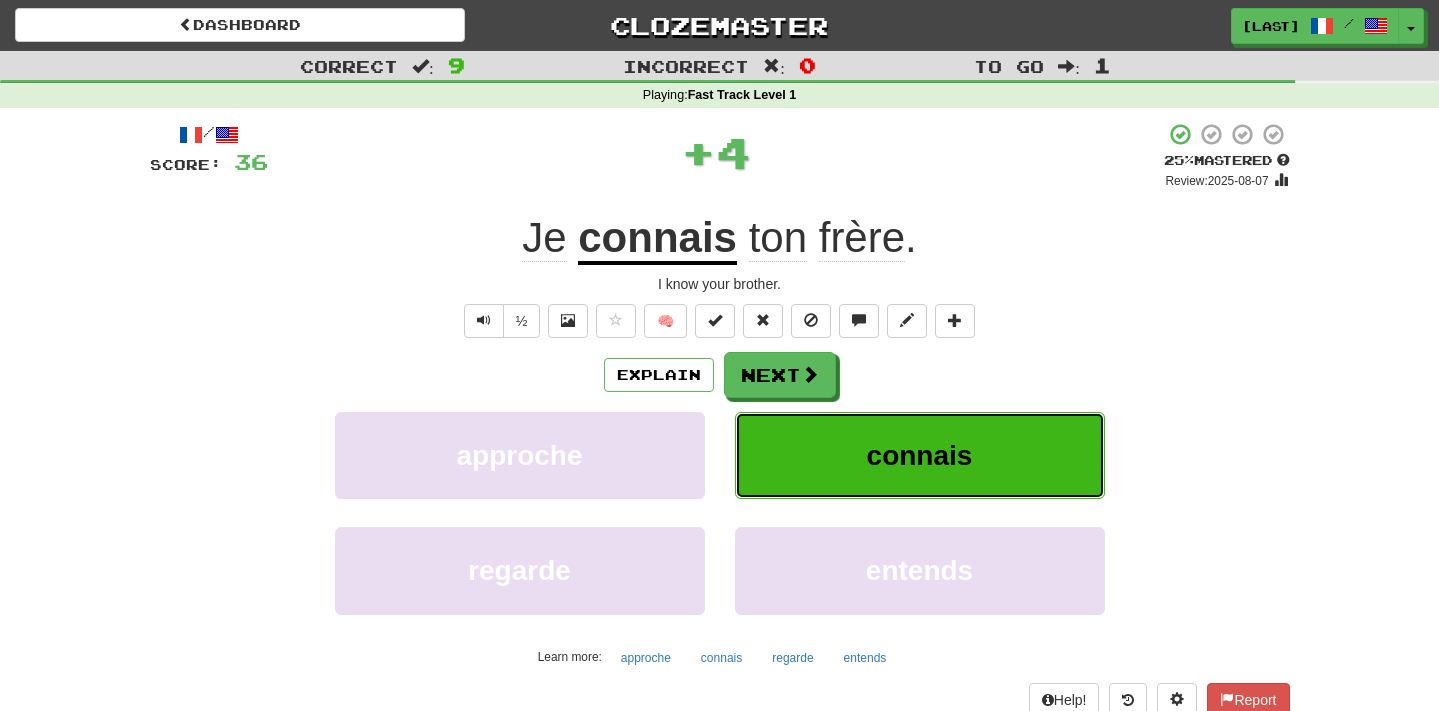 click on "connais" at bounding box center (920, 455) 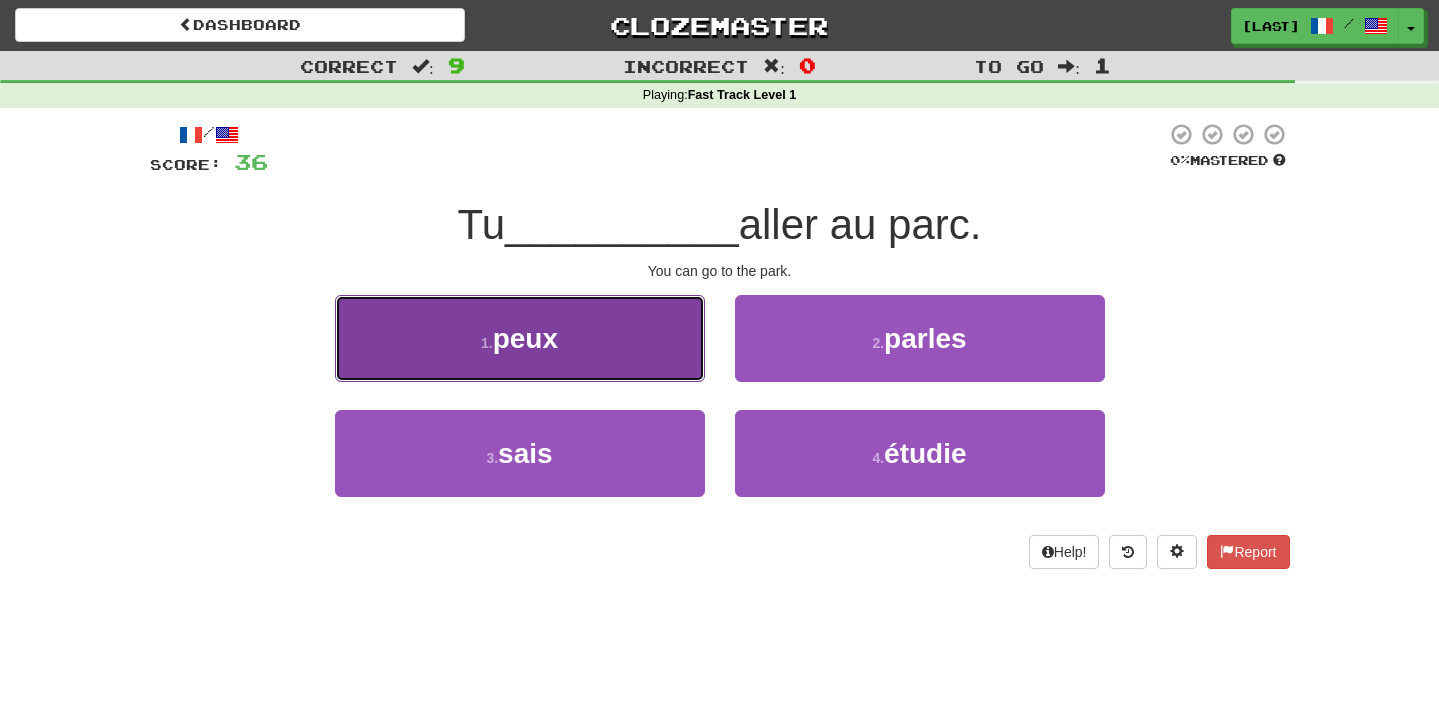 click on "1 .  peux" at bounding box center [520, 338] 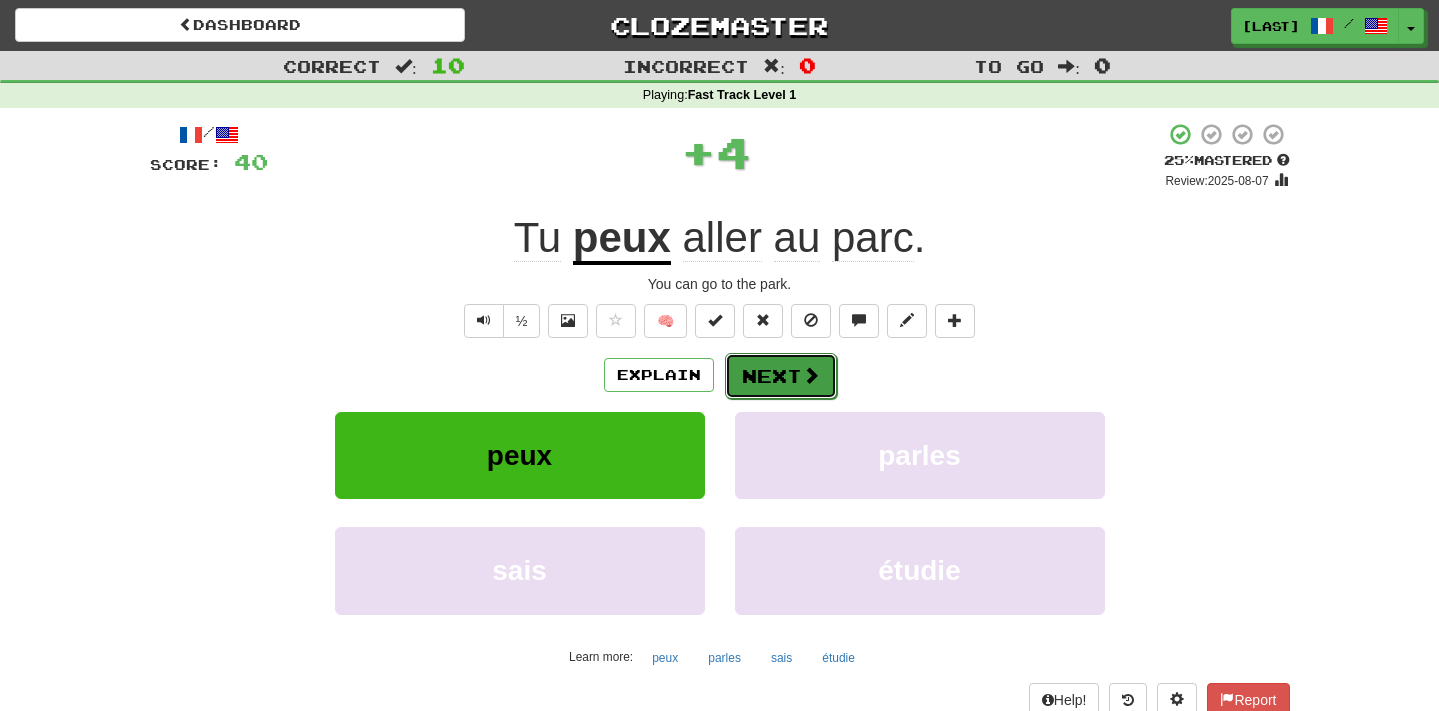 click on "Next" at bounding box center (781, 376) 